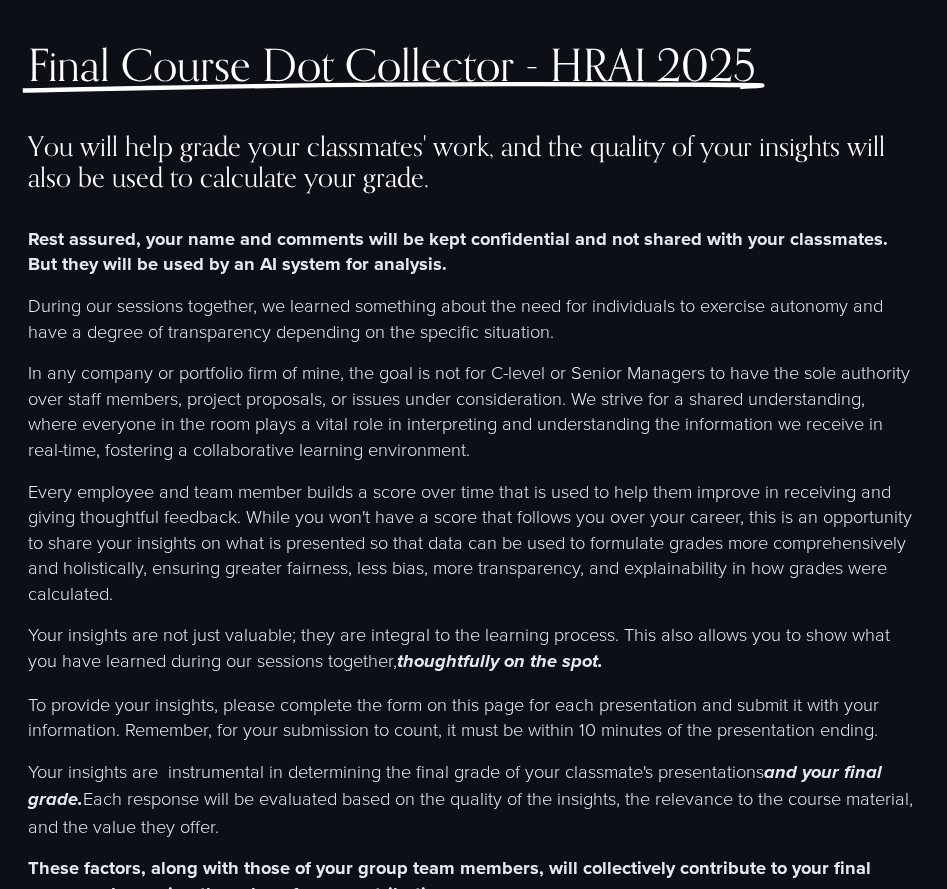 scroll, scrollTop: 23, scrollLeft: 0, axis: vertical 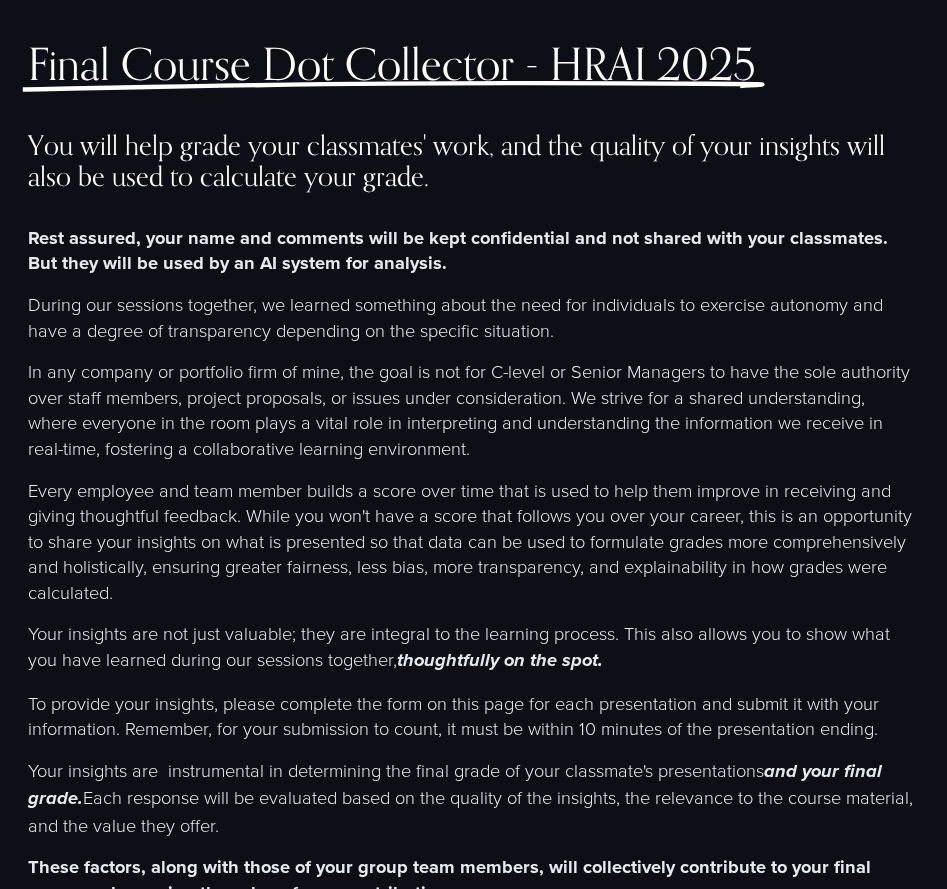 click on "In any company or portfolio firm of mine, the goal is not for C-level or Senior Managers to have the sole authority over staff members, project proposals, or issues under consideration. We strive for a shared understanding, where everyone in the room plays a vital role in interpreting and understanding the information we receive in real-time, fostering a collaborative learning environment." at bounding box center (473, 410) 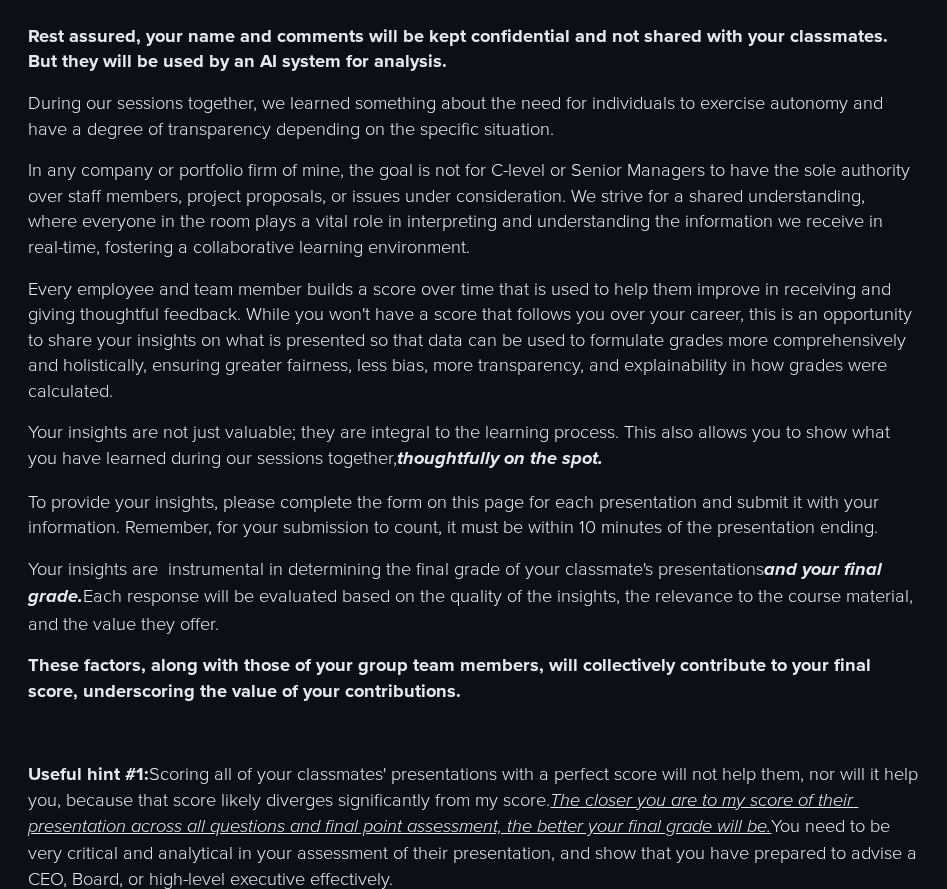 scroll, scrollTop: 228, scrollLeft: 0, axis: vertical 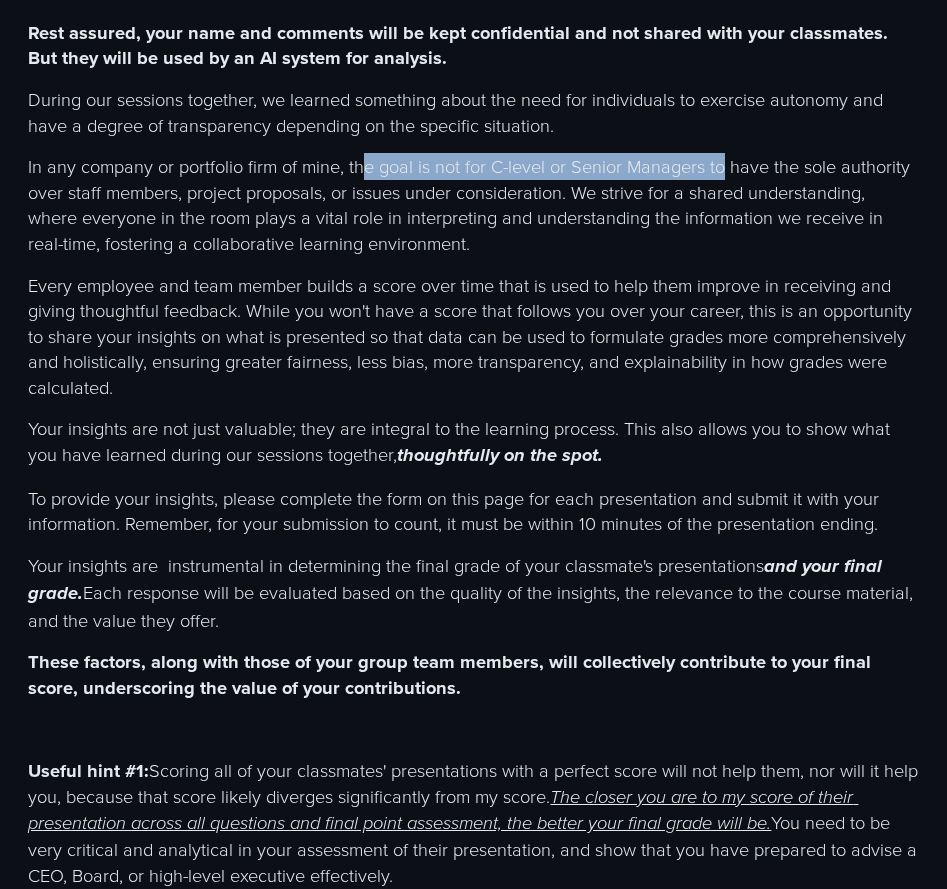drag, startPoint x: 361, startPoint y: 168, endPoint x: 724, endPoint y: 171, distance: 363.0124 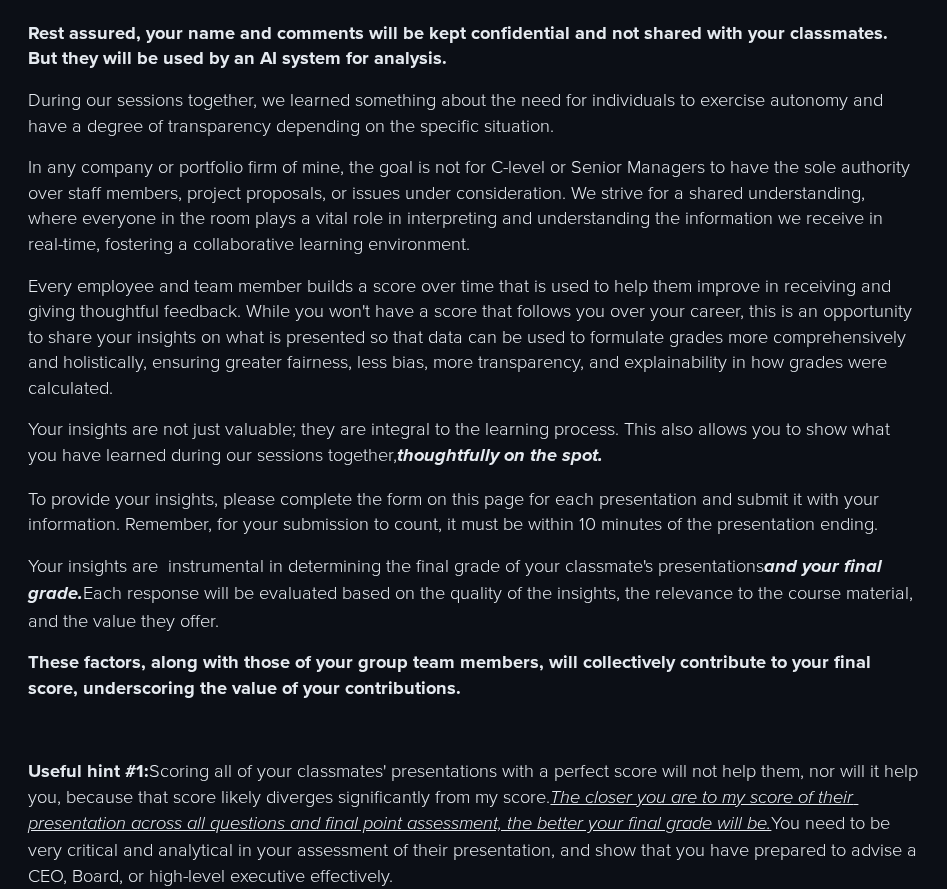 click on "In any company or portfolio firm of mine, the goal is not for C-level or Senior Managers to have the sole authority over staff members, project proposals, or issues under consideration. We strive for a shared understanding, where everyone in the room plays a vital role in interpreting and understanding the information we receive in real-time, fostering a collaborative learning environment." at bounding box center (473, 205) 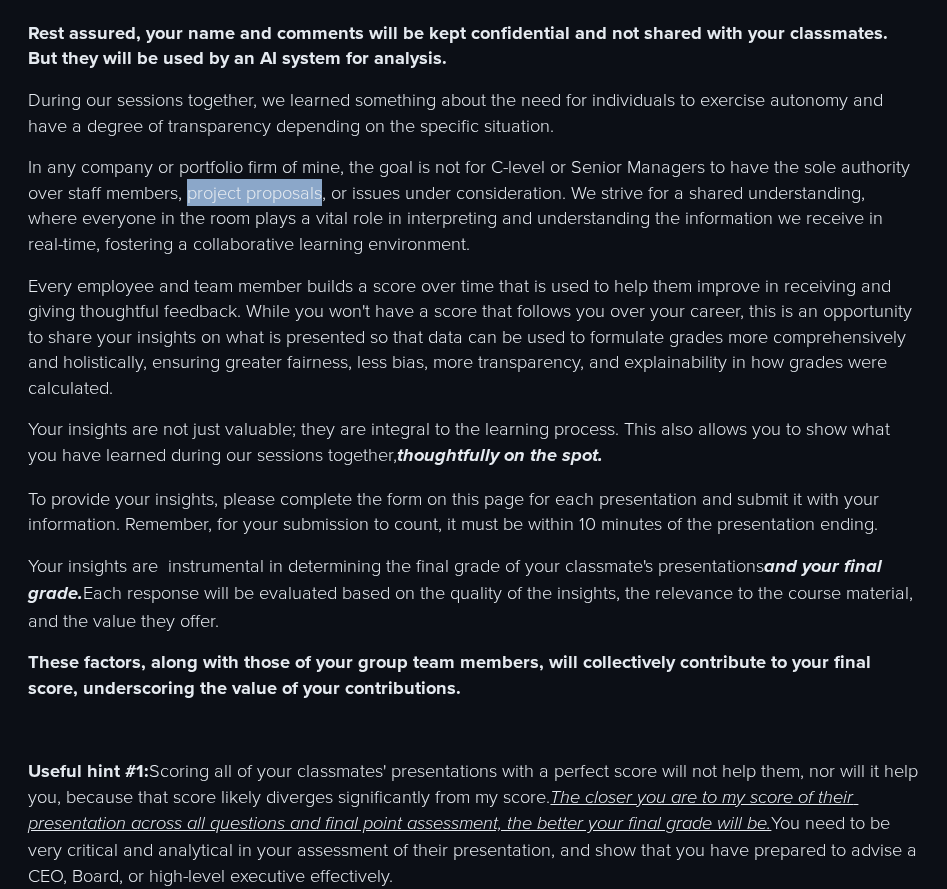 drag, startPoint x: 192, startPoint y: 191, endPoint x: 326, endPoint y: 186, distance: 134.09325 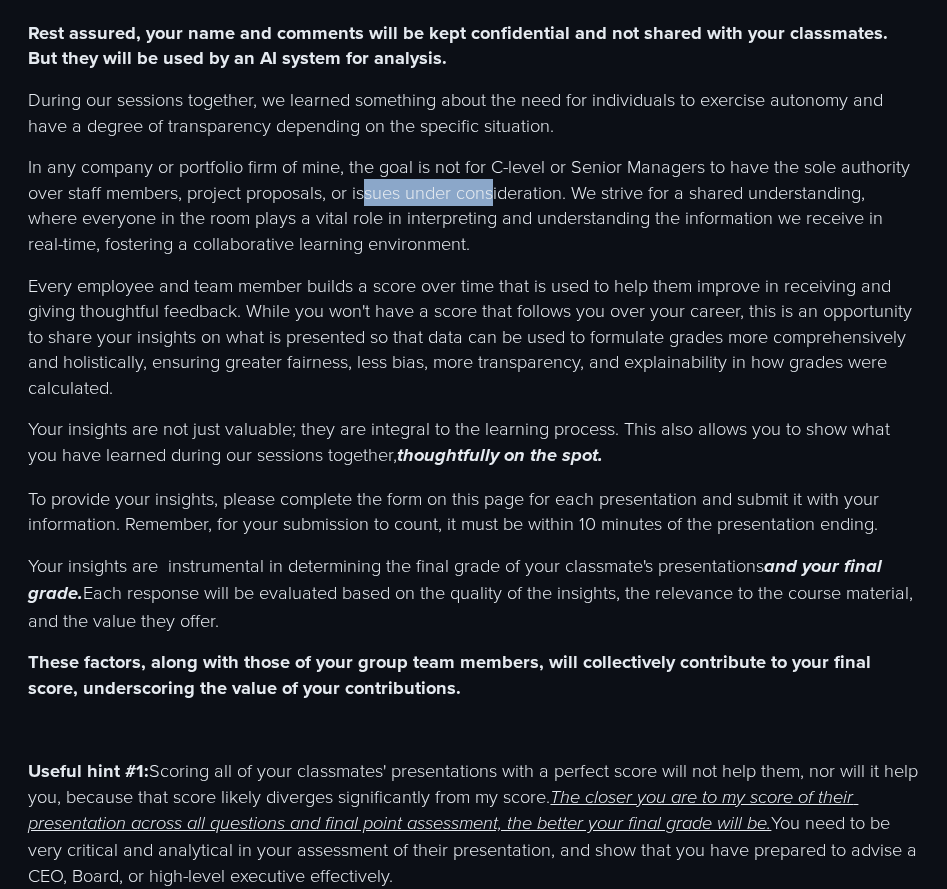 drag, startPoint x: 366, startPoint y: 186, endPoint x: 497, endPoint y: 185, distance: 131.00381 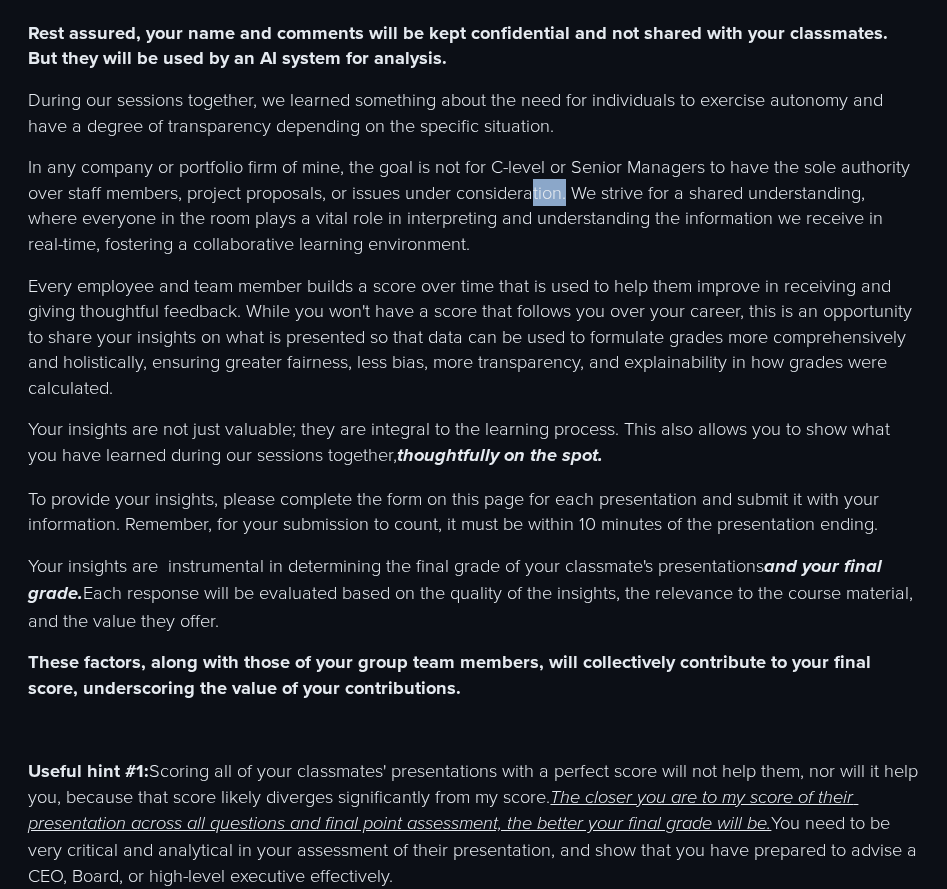 drag, startPoint x: 572, startPoint y: 191, endPoint x: 516, endPoint y: 192, distance: 56.008926 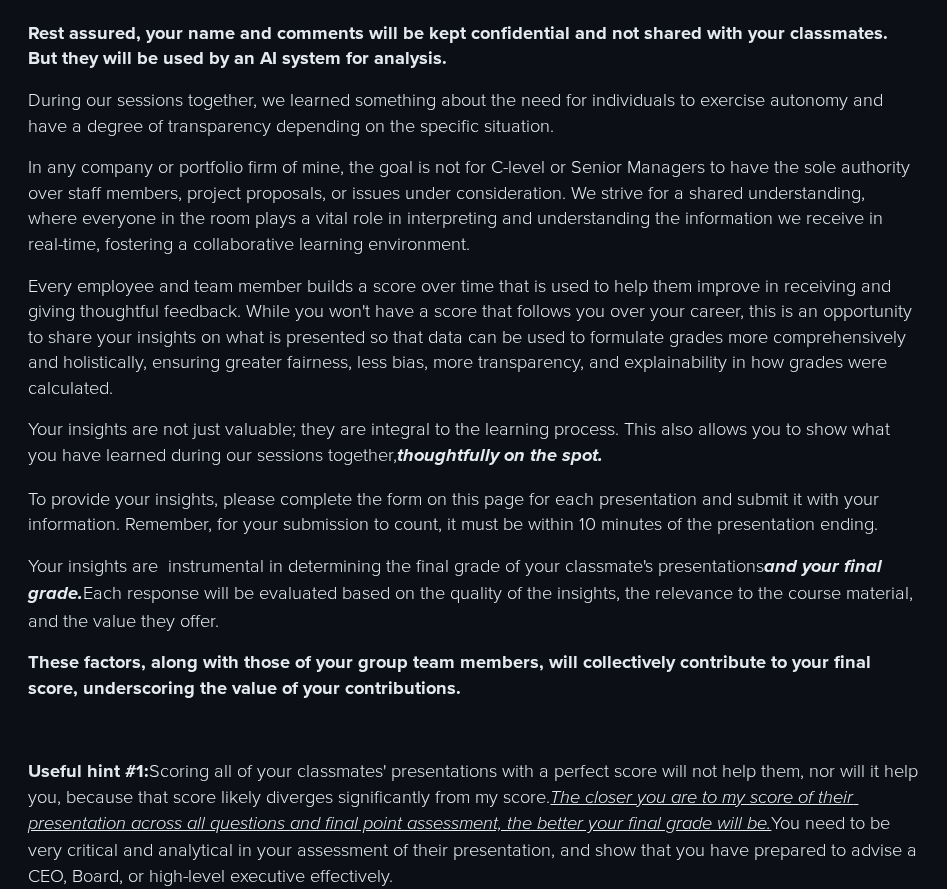 click on "In any company or portfolio firm of mine, the goal is not for C-level or Senior Managers to have the sole authority over staff members, project proposals, or issues under consideration. We strive for a shared understanding, where everyone in the room plays a vital role in interpreting and understanding the information we receive in real-time, fostering a collaborative learning environment." at bounding box center [473, 205] 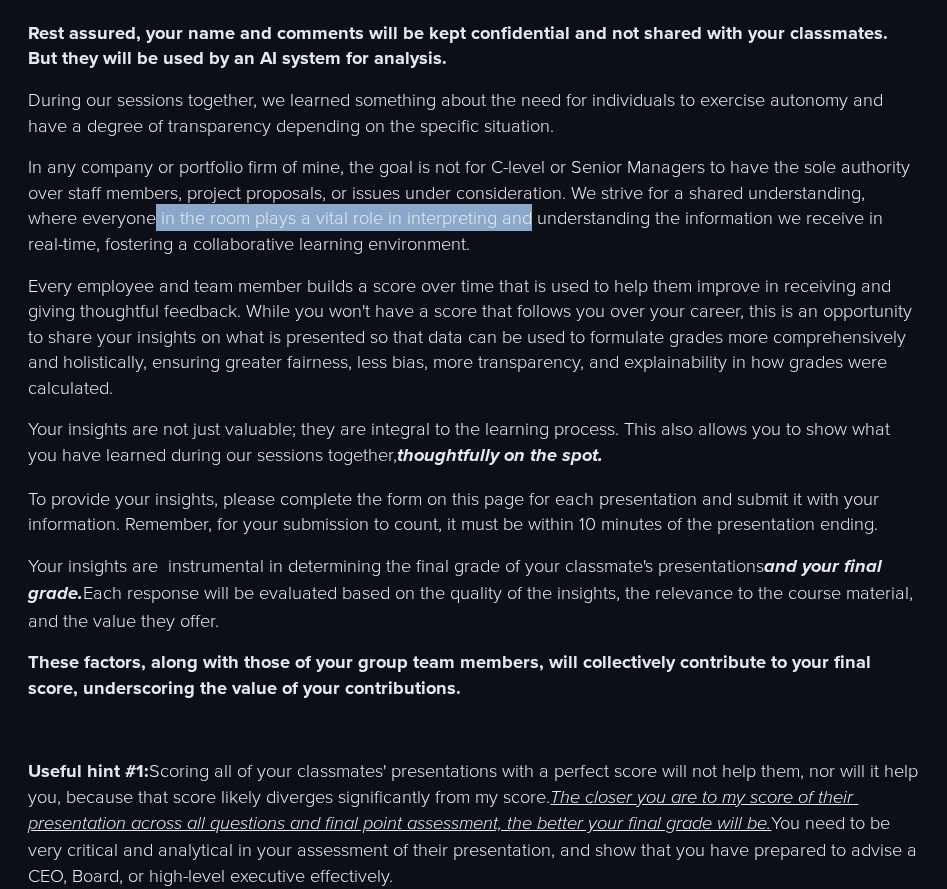 drag, startPoint x: 157, startPoint y: 218, endPoint x: 532, endPoint y: 216, distance: 375.00534 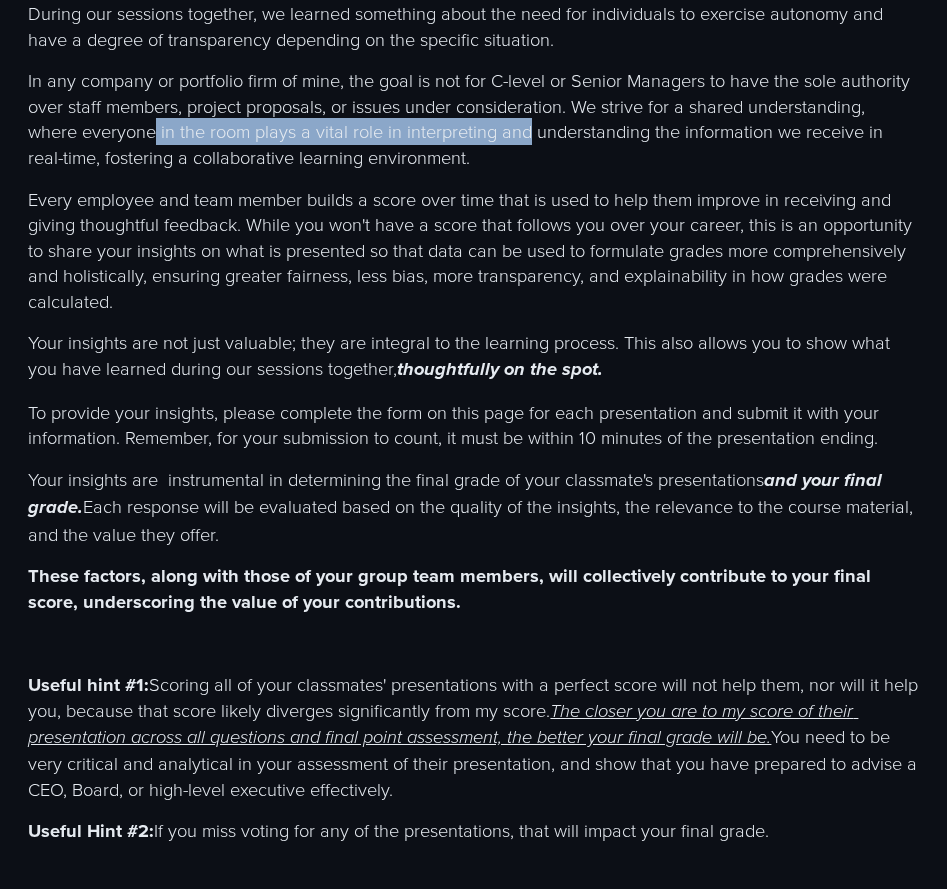 scroll, scrollTop: 315, scrollLeft: 0, axis: vertical 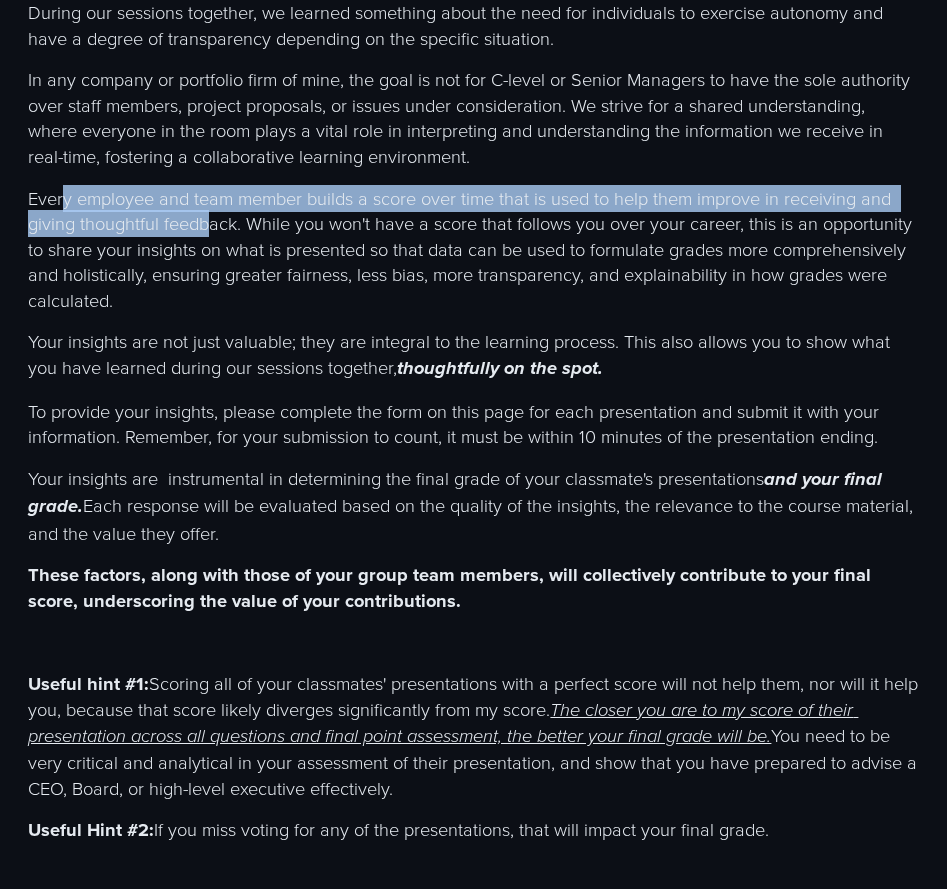 drag, startPoint x: 62, startPoint y: 207, endPoint x: 207, endPoint y: 213, distance: 145.12408 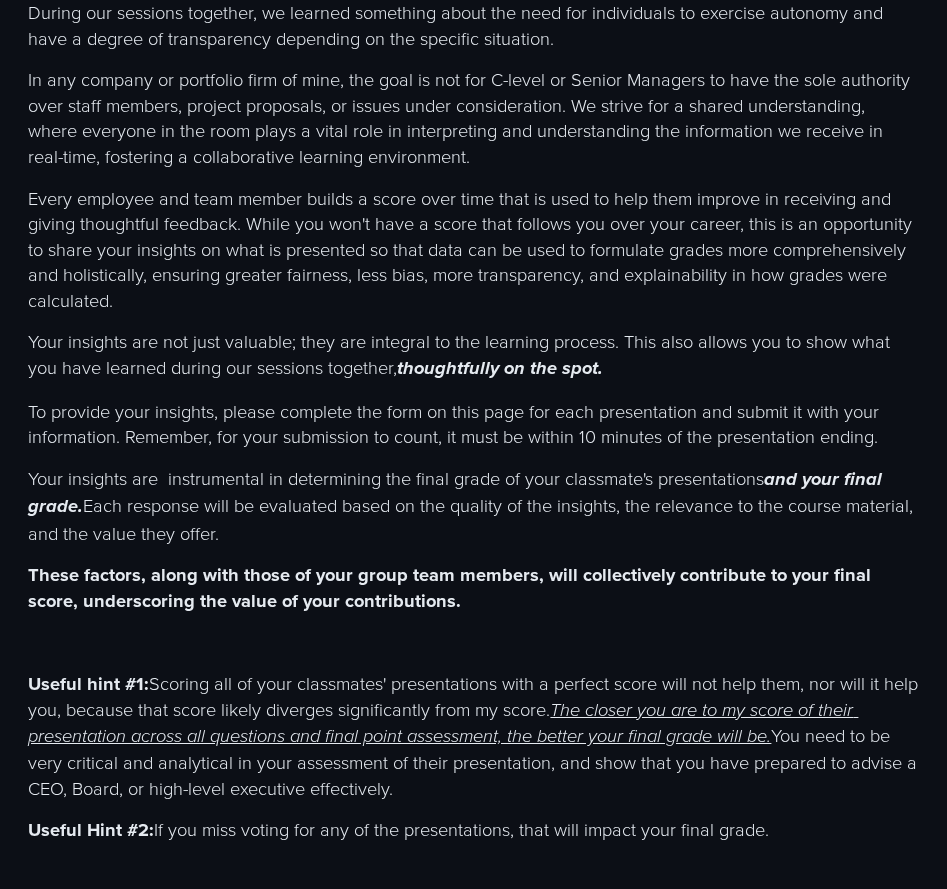 click on "Every employee and team member builds a score over time that is used to help them improve in receiving and giving thoughtful feedback. While you won't have a score that follows you over your career, this is an opportunity to share your insights on what is presented so that data can be used to formulate grades more comprehensively and holistically, ensuring greater fairness, less bias, more transparency, and explainability in how grades were calculated." at bounding box center (473, 250) 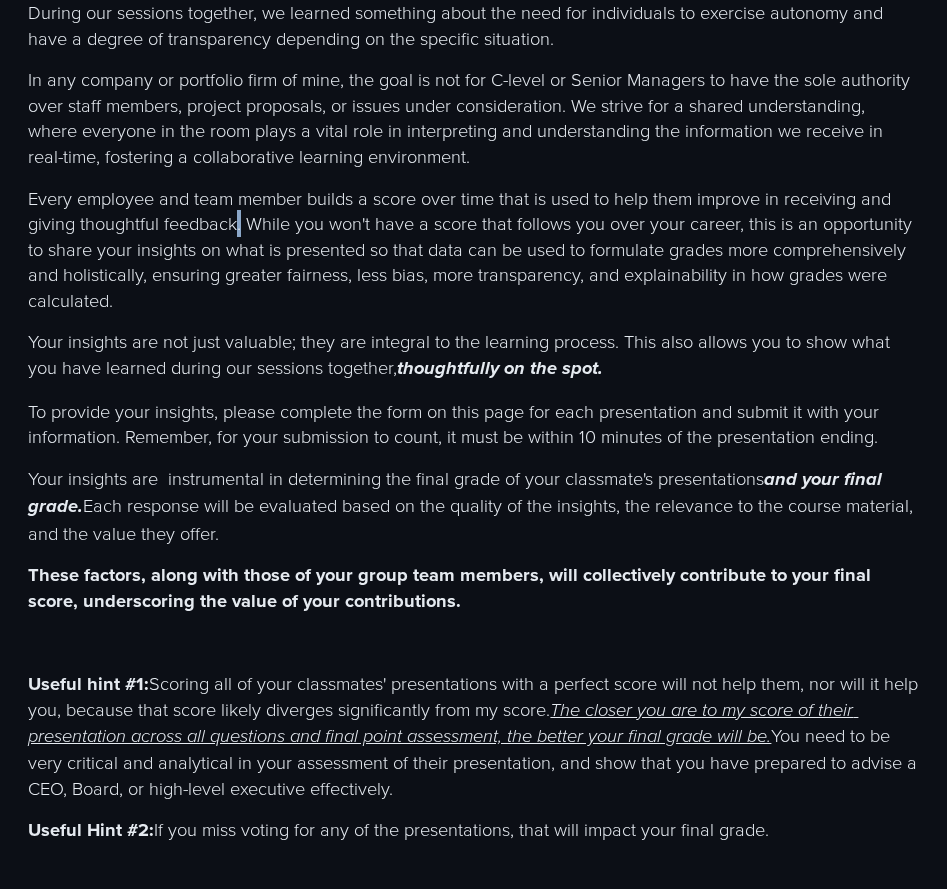 click on "Every employee and team member builds a score over time that is used to help them improve in receiving and giving thoughtful feedback. While you won't have a score that follows you over your career, this is an opportunity to share your insights on what is presented so that data can be used to formulate grades more comprehensively and holistically, ensuring greater fairness, less bias, more transparency, and explainability in how grades were calculated." at bounding box center (473, 250) 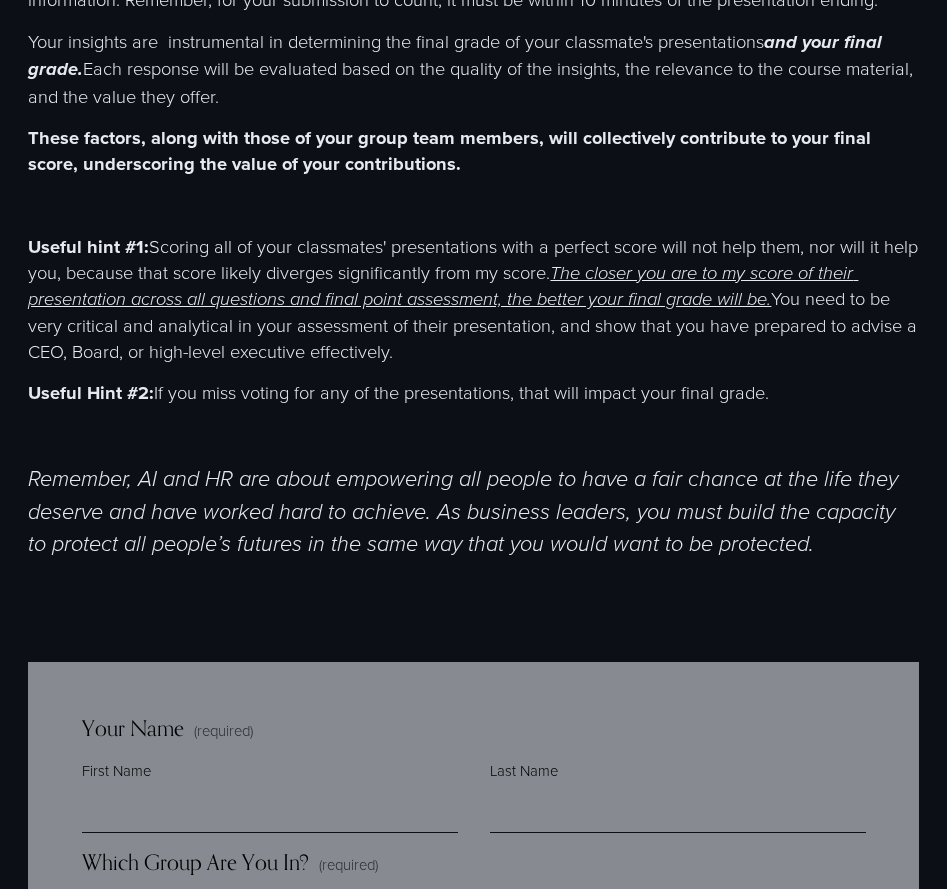 scroll, scrollTop: 799, scrollLeft: 0, axis: vertical 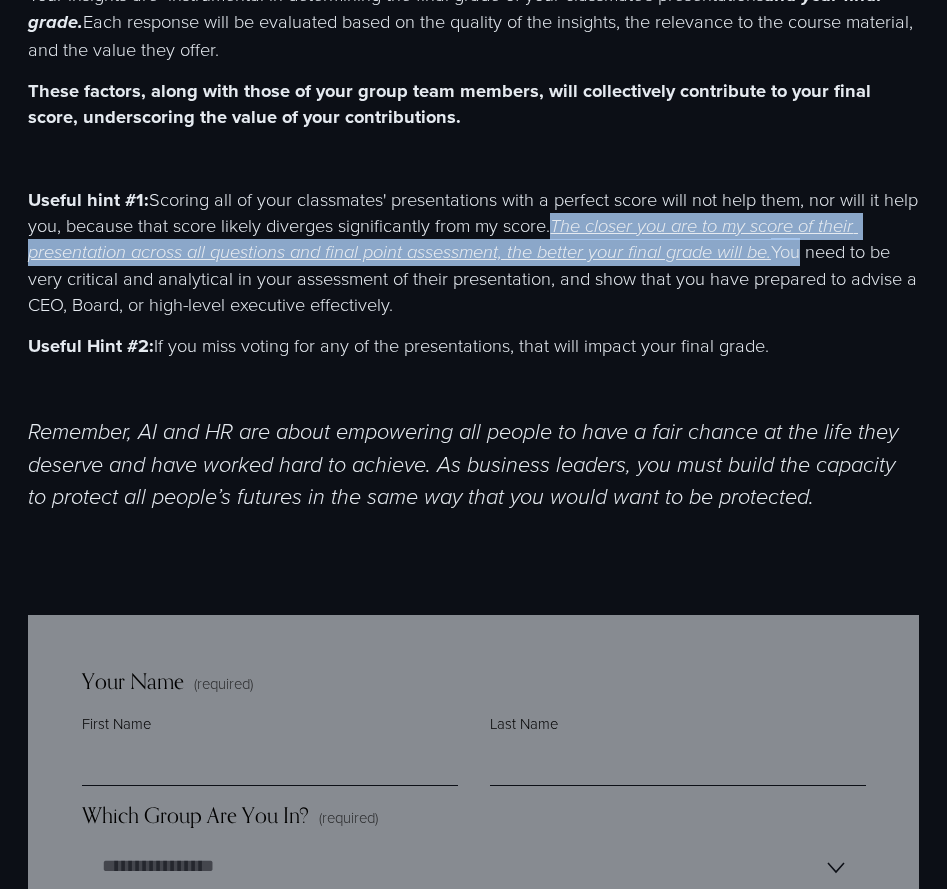 drag, startPoint x: 600, startPoint y: 225, endPoint x: 804, endPoint y: 258, distance: 206.65189 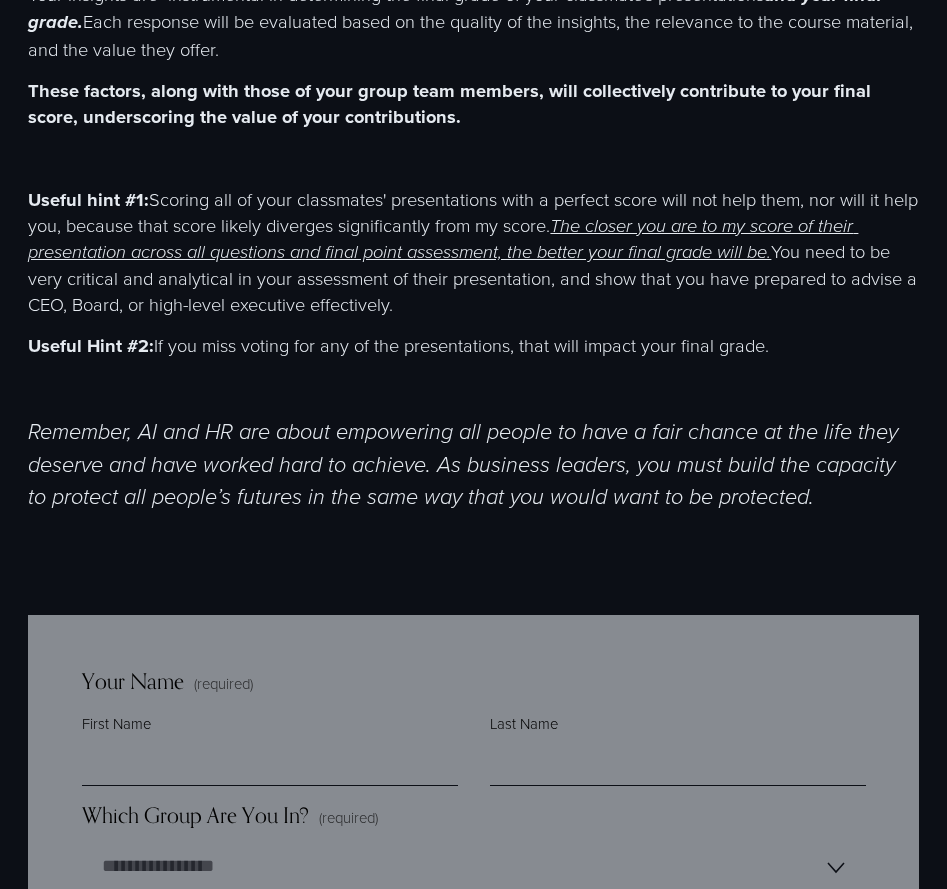 click on "Useful hint #1:  Scoring all of your classmates' presentations with a perfect score will not help them, nor will it help you, because that score likely diverges significantly from my score.  The closer you are to my score of their presentation across all questions and final point assessment, the better your final grade will be.  You need to be very critical and analytical in your assessment of their presentation, and show that you have prepared to advise a CEO, Board, or high-level executive effectively." at bounding box center (473, 252) 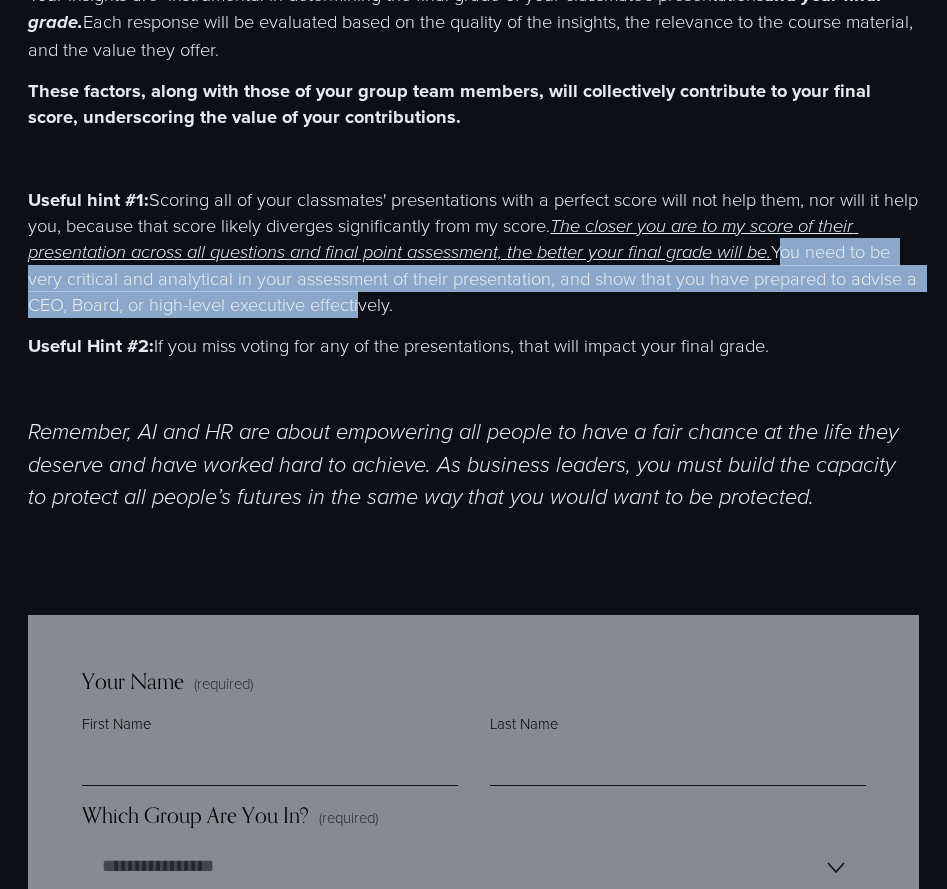 drag, startPoint x: 789, startPoint y: 257, endPoint x: 358, endPoint y: 310, distance: 434.24646 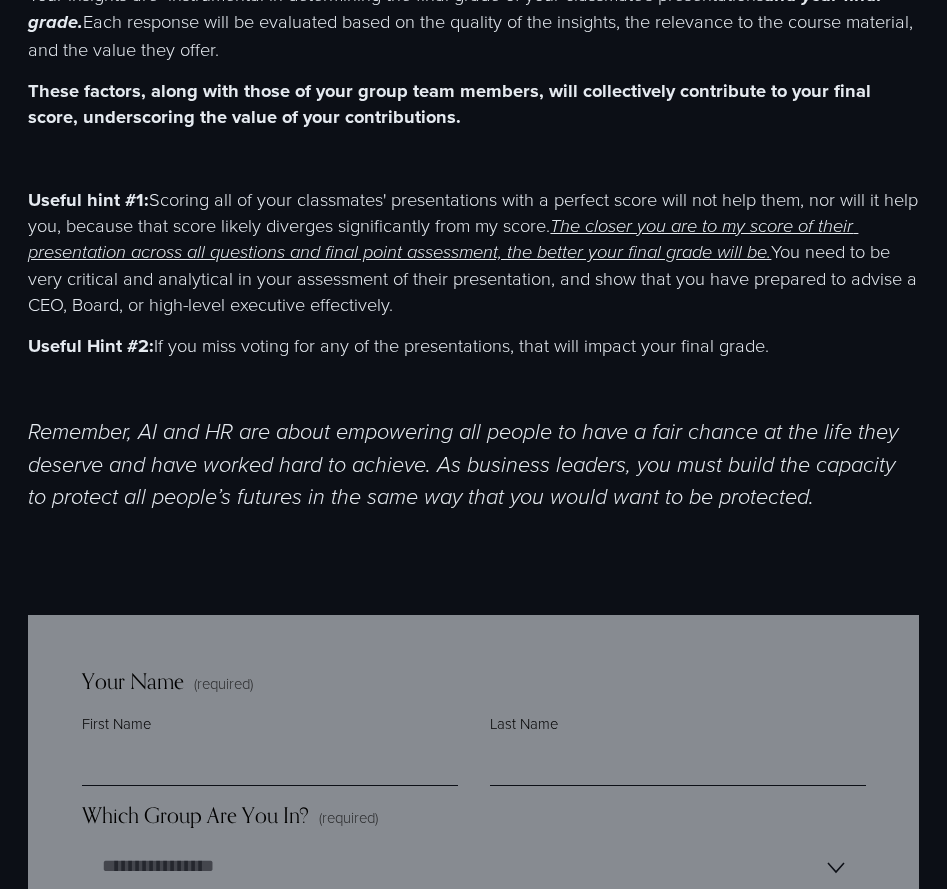 click on "Useful Hint #2:  If you miss voting for any of the presentations, that will impact your final grade." at bounding box center [473, 346] 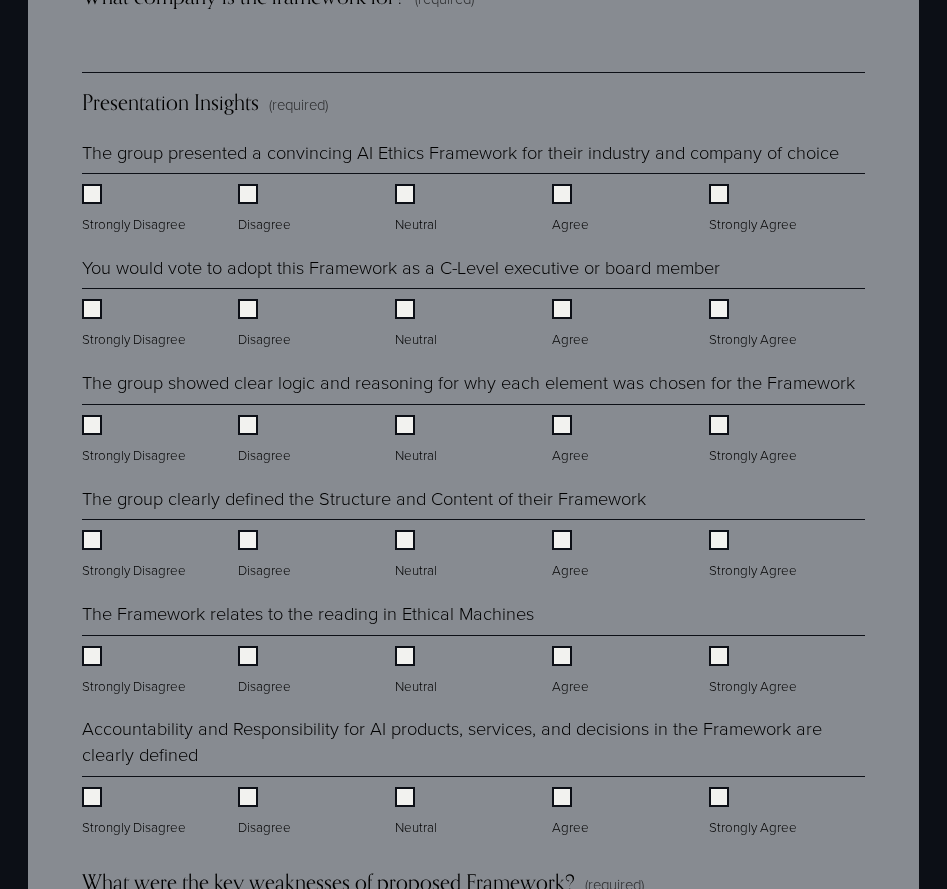 scroll, scrollTop: 1826, scrollLeft: 0, axis: vertical 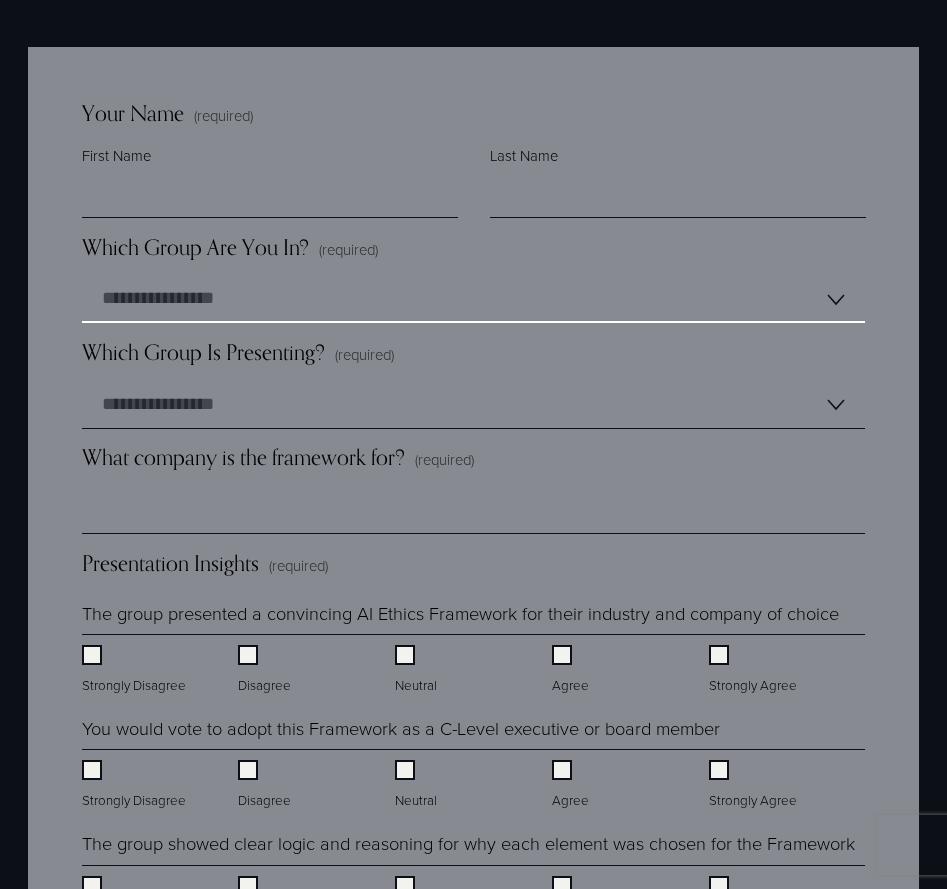 click on "**********" at bounding box center [473, 299] 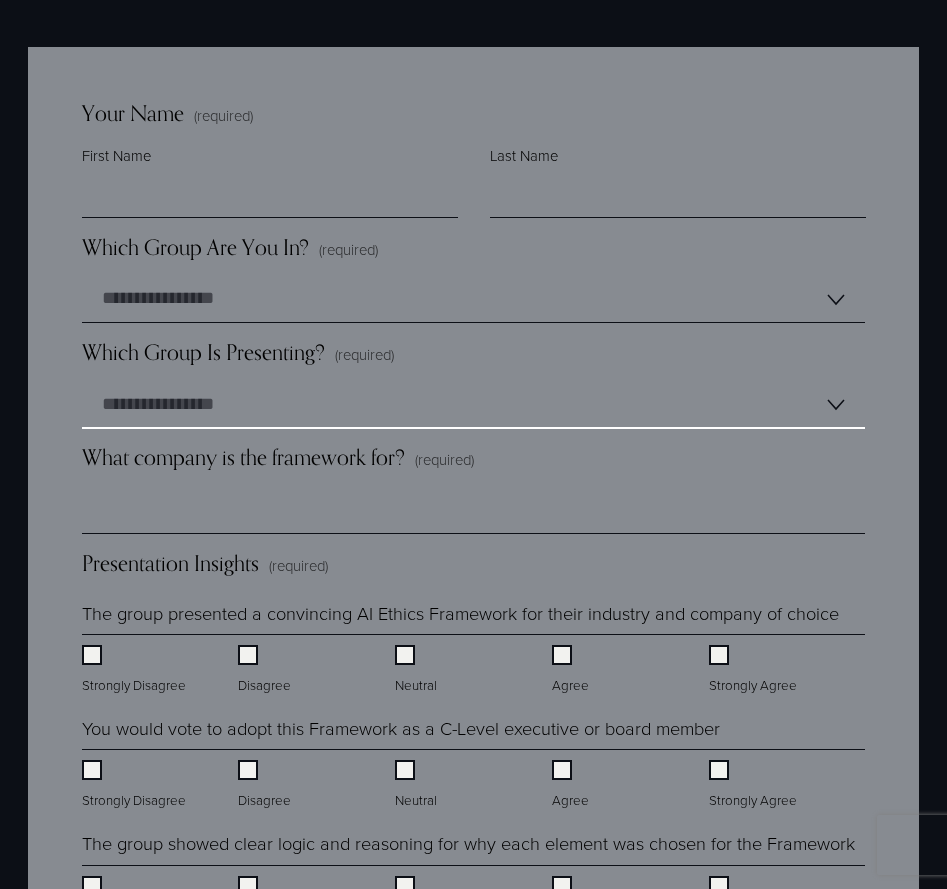 click on "**********" at bounding box center [473, 405] 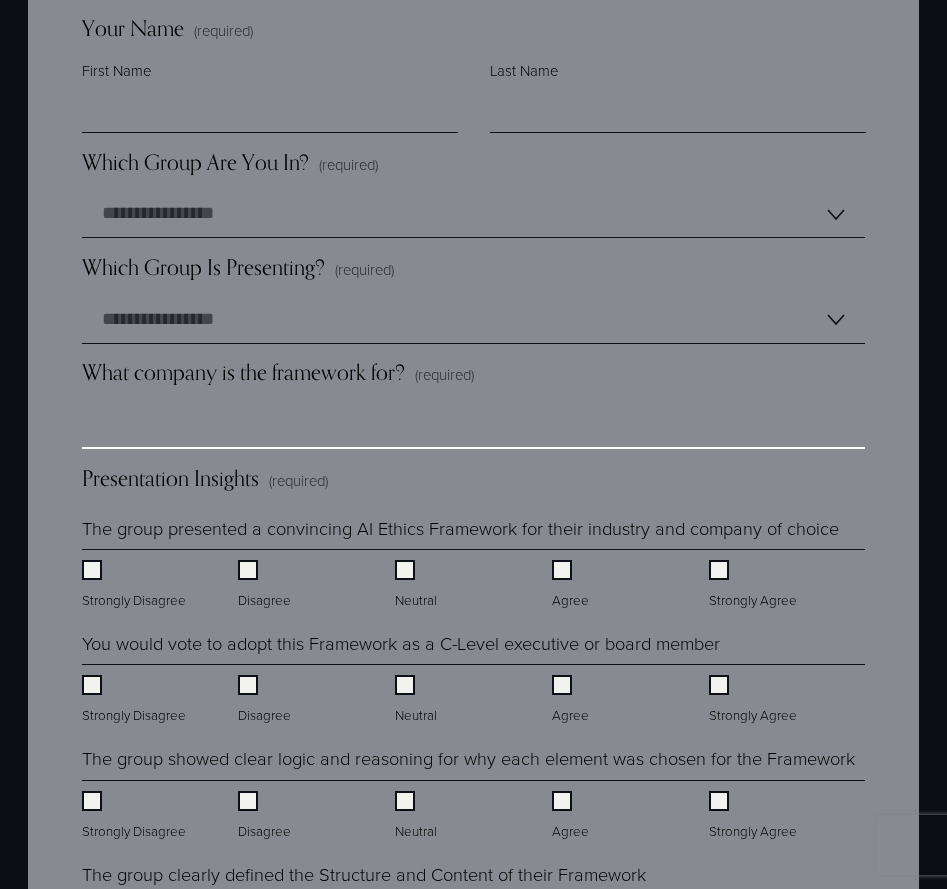 click on "What company is the framework for? (required)" at bounding box center [473, 425] 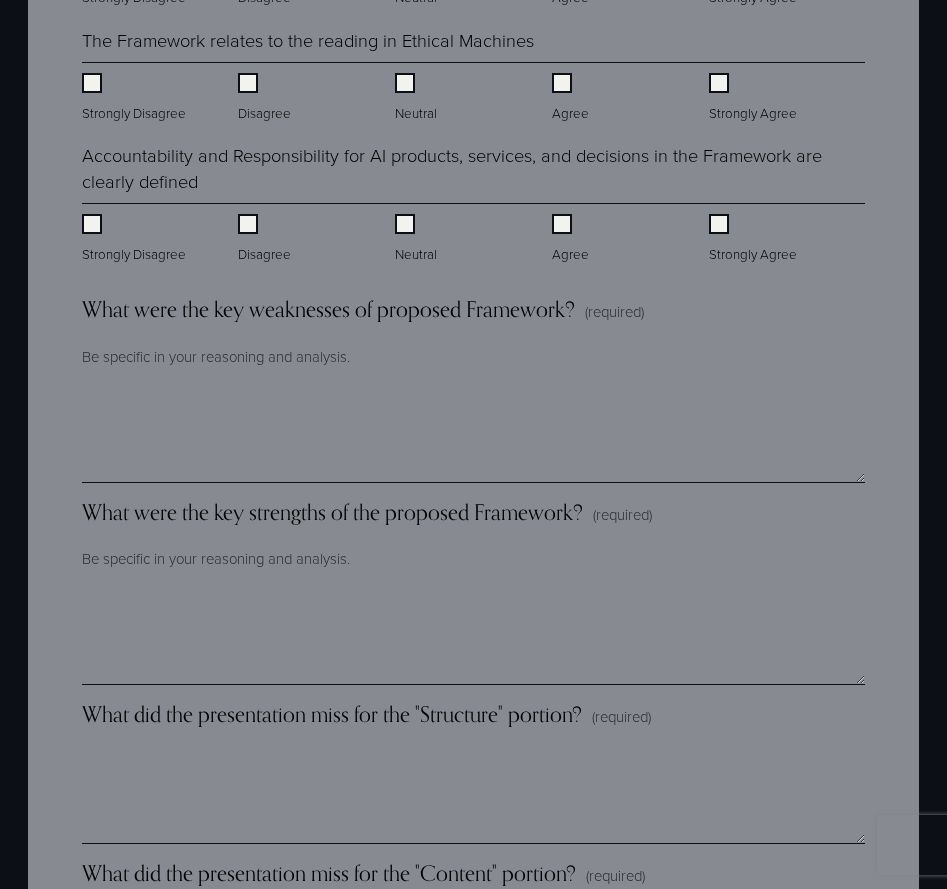 scroll, scrollTop: 2403, scrollLeft: 0, axis: vertical 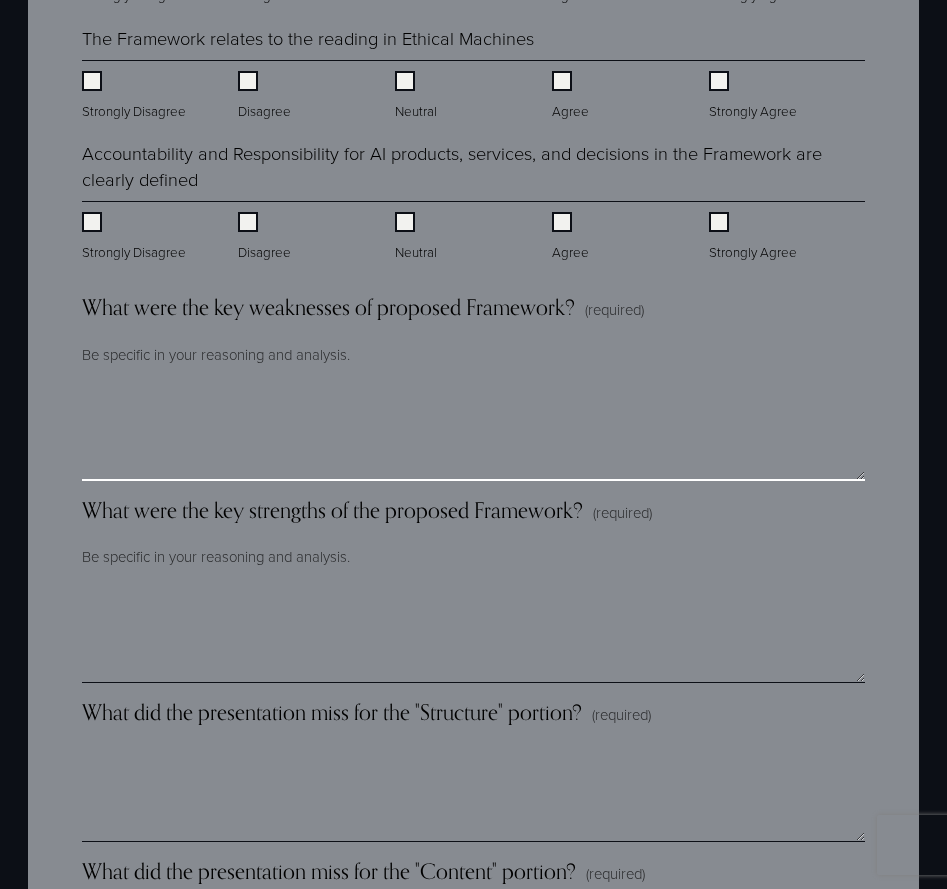 click on "What were the key weaknesses of proposed Framework? (required)" at bounding box center [473, 431] 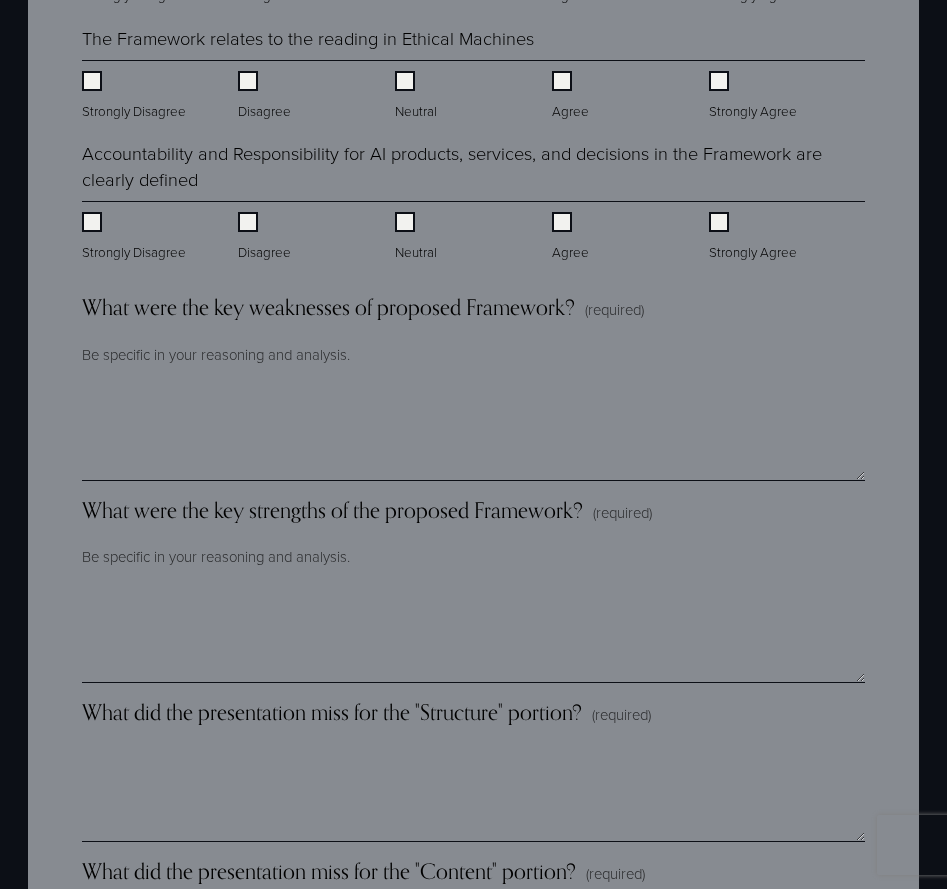 click on "What were the key weaknesses of proposed Framework?" at bounding box center [328, 307] 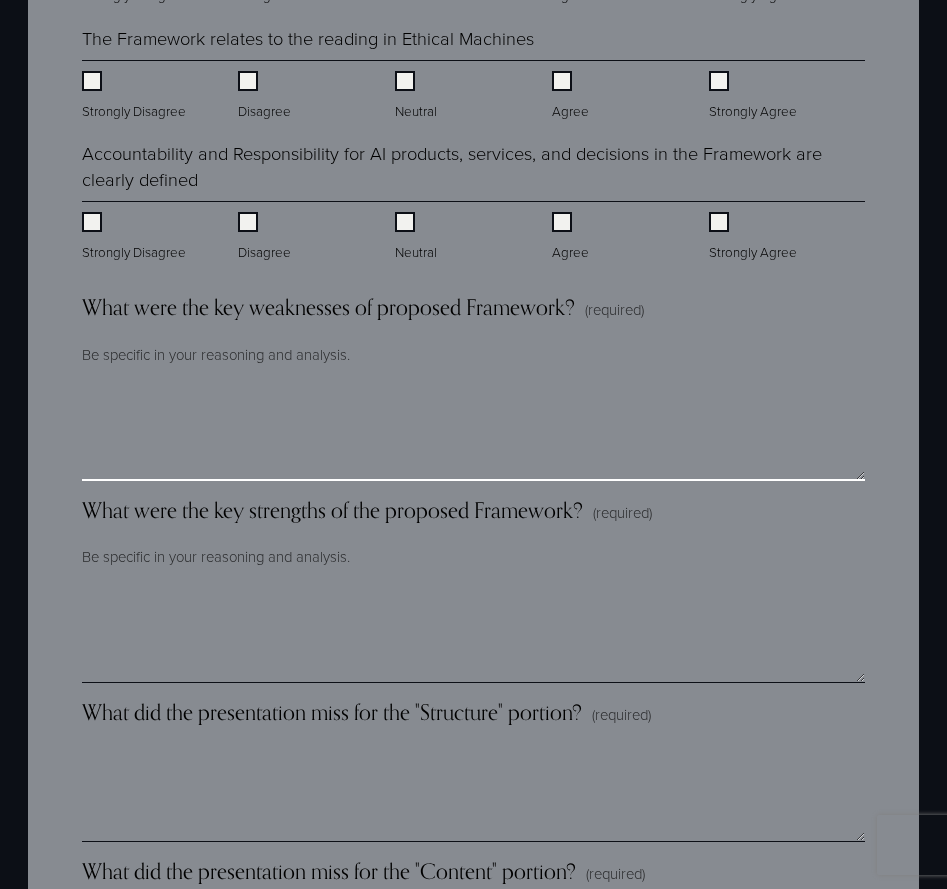 click on "What were the key weaknesses of proposed Framework? (required)" at bounding box center [473, 431] 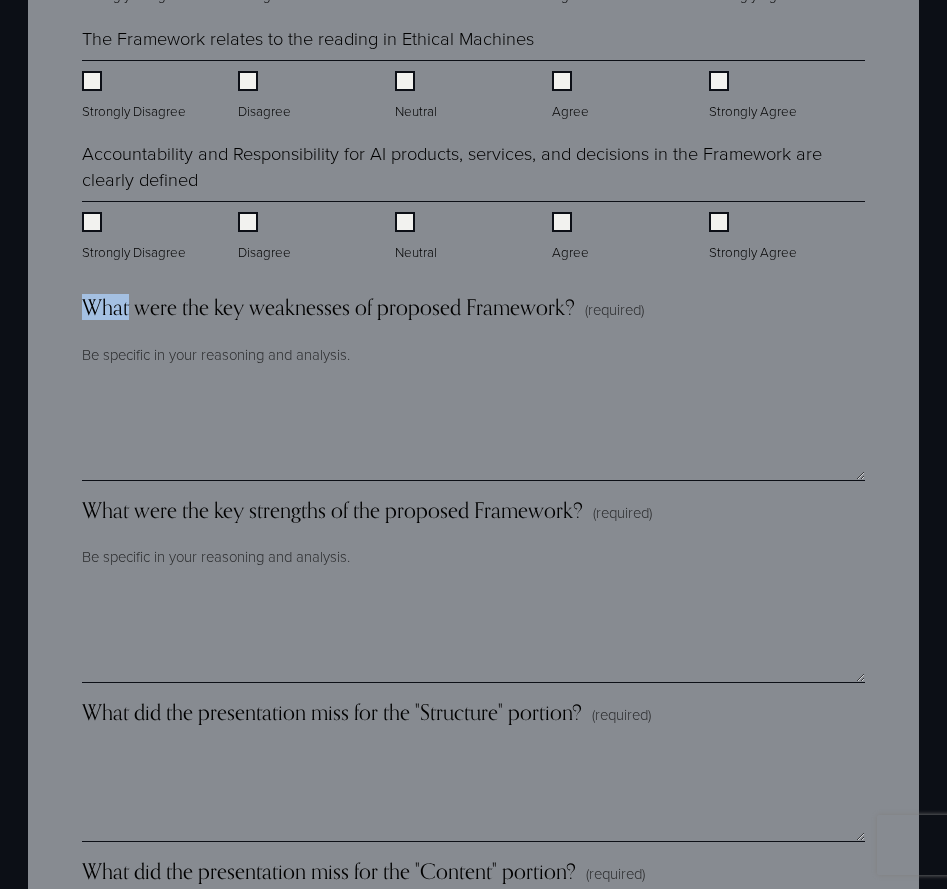 click on "What were the key weaknesses of proposed Framework?" at bounding box center (328, 307) 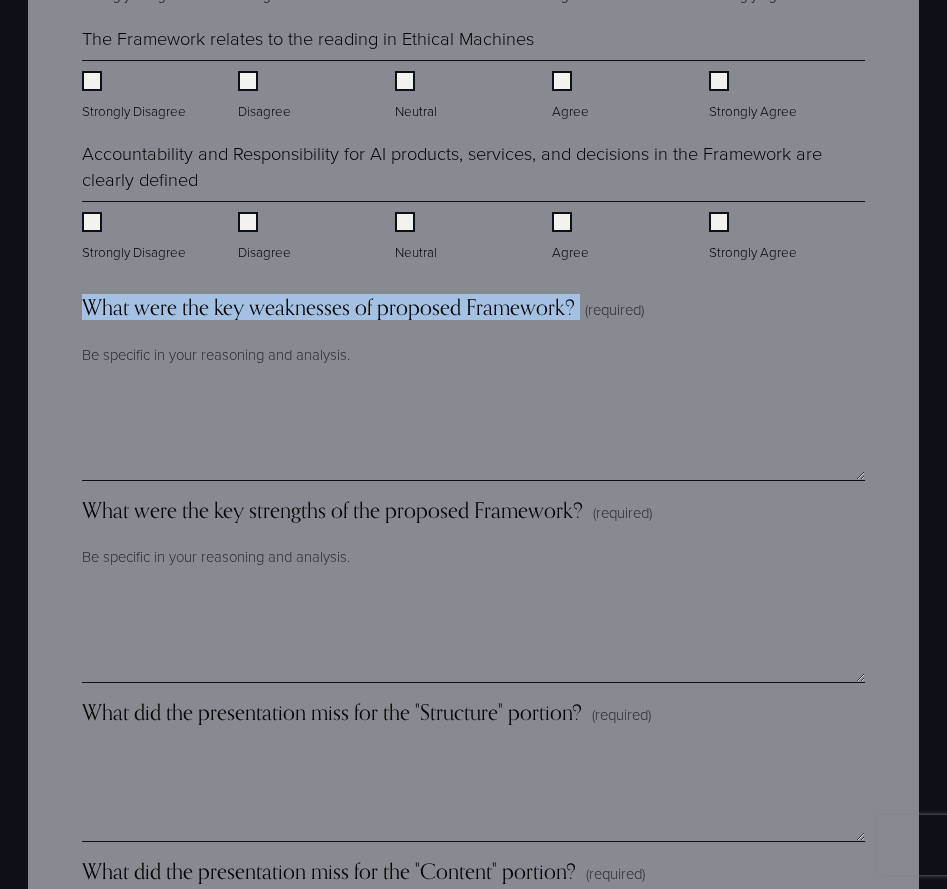click on "What were the key weaknesses of proposed Framework?" at bounding box center [328, 307] 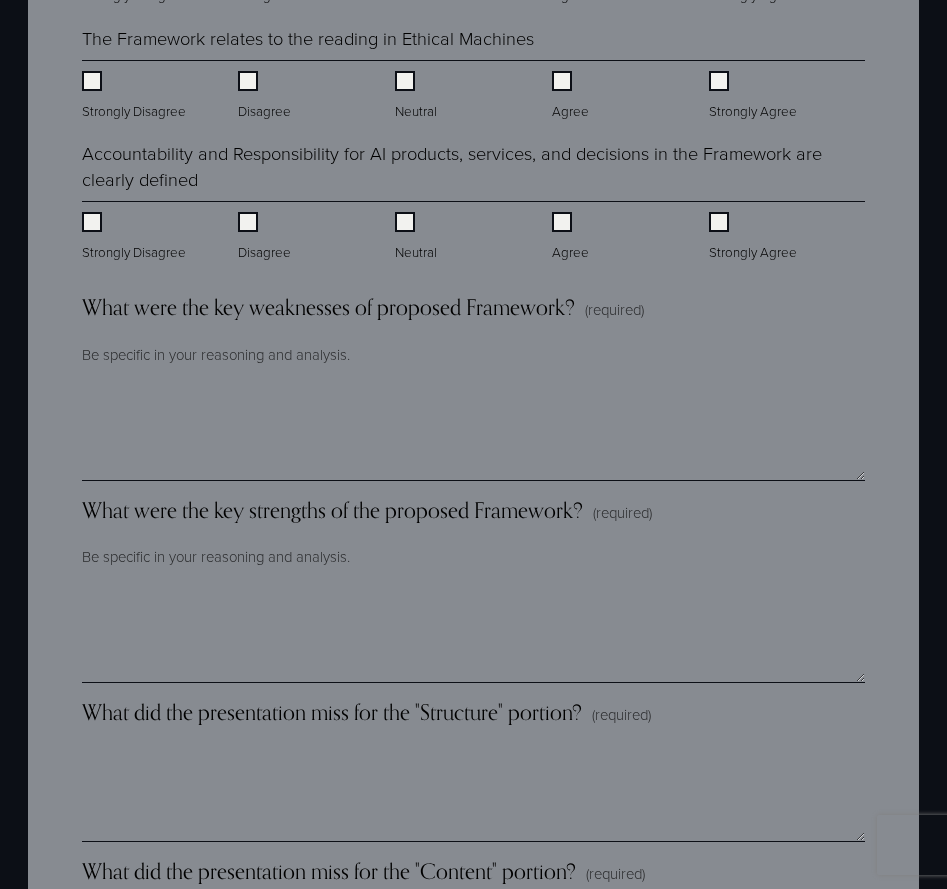 click on "What were the key weaknesses of proposed Framework? (required)" at bounding box center (473, 315) 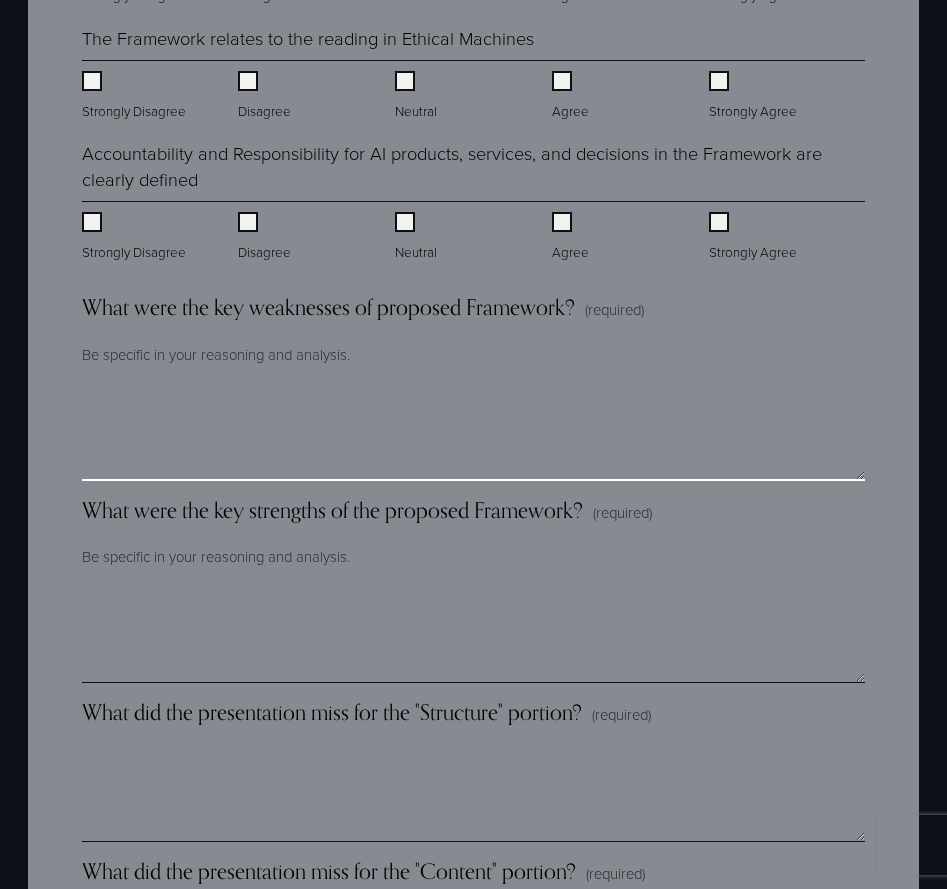 click on "What were the key weaknesses of proposed Framework? (required)" at bounding box center [473, 431] 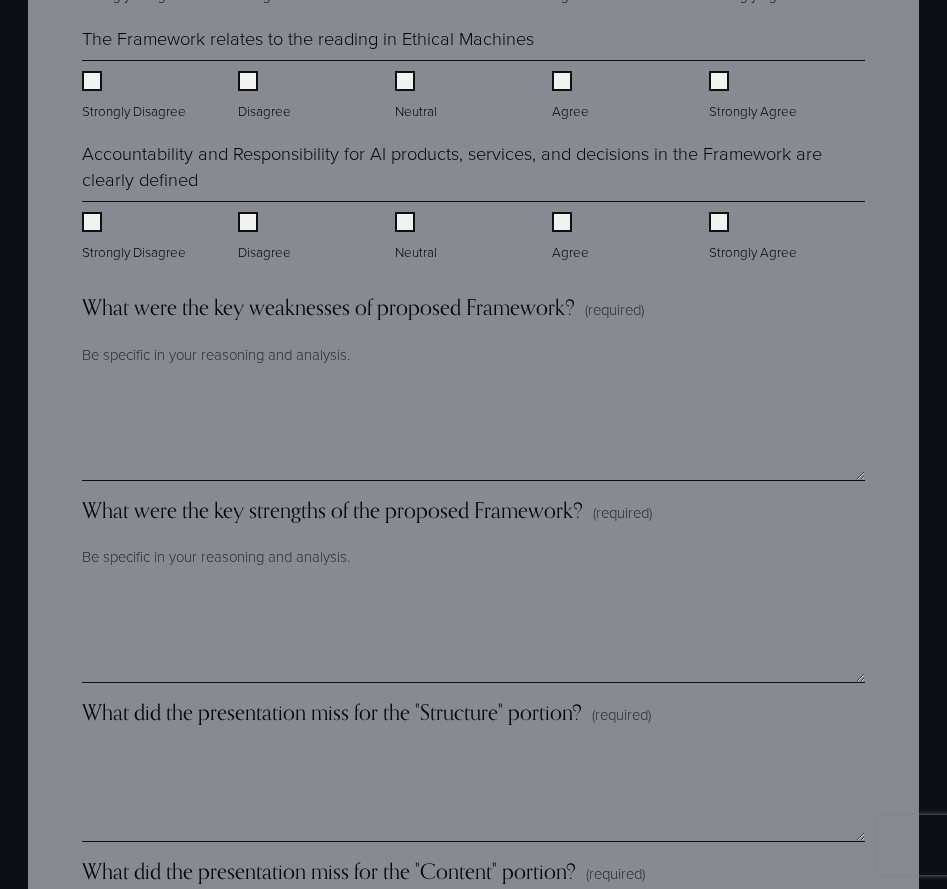 click on "What were the key weaknesses of proposed Framework?" at bounding box center (328, 307) 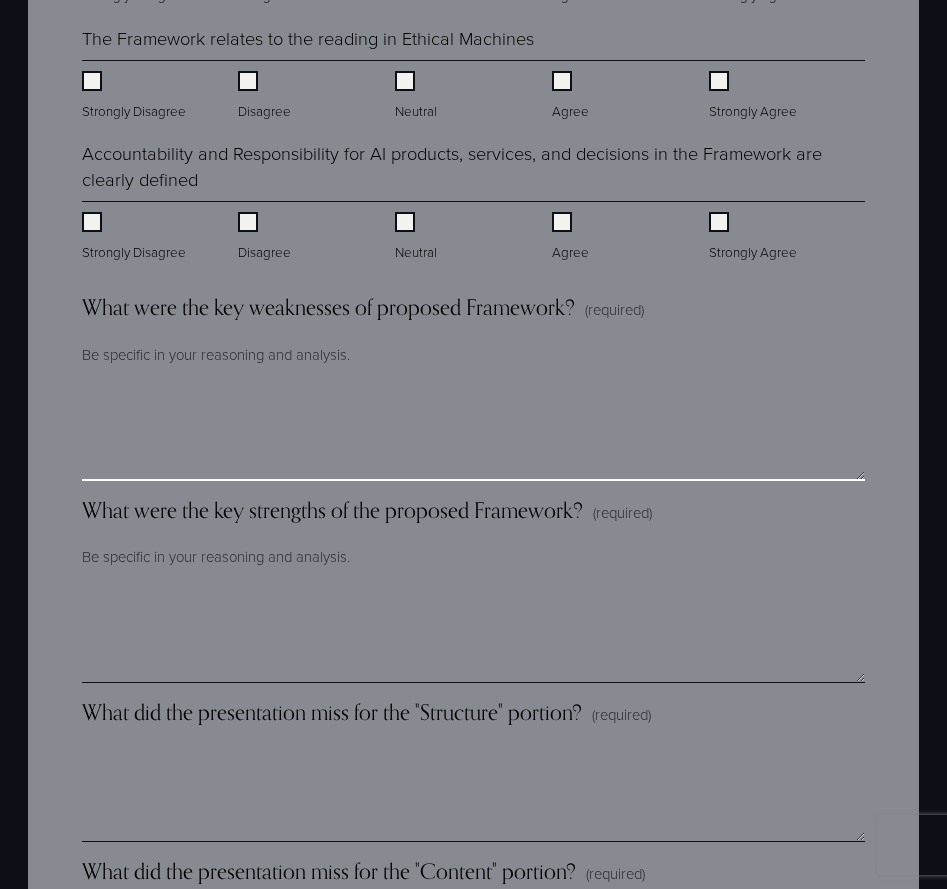 click on "What were the key weaknesses of proposed Framework? (required)" at bounding box center [473, 431] 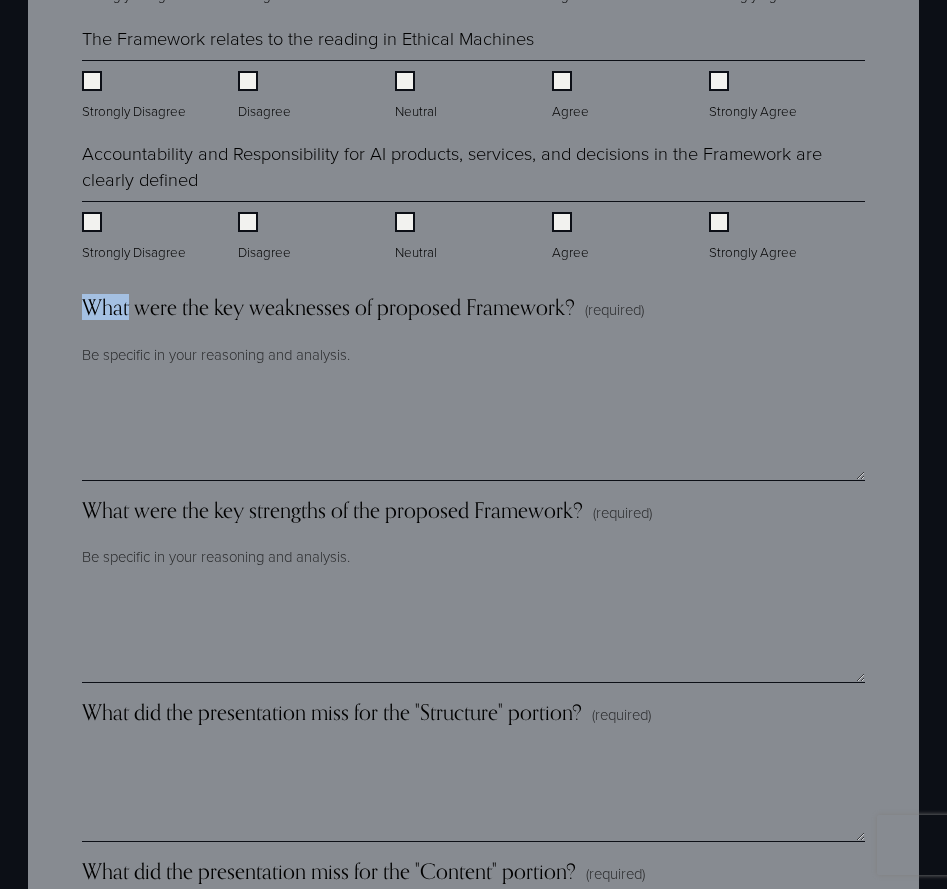 click on "What were the key weaknesses of proposed Framework?" at bounding box center (328, 307) 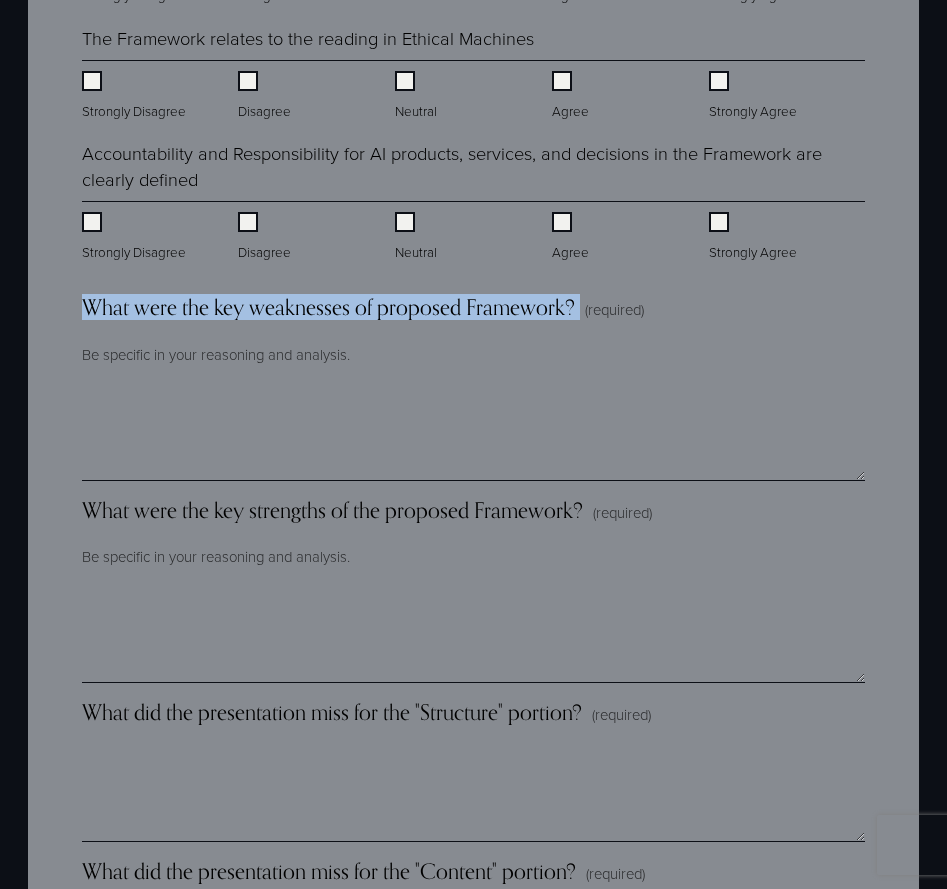 click on "What were the key weaknesses of proposed Framework?" at bounding box center (328, 307) 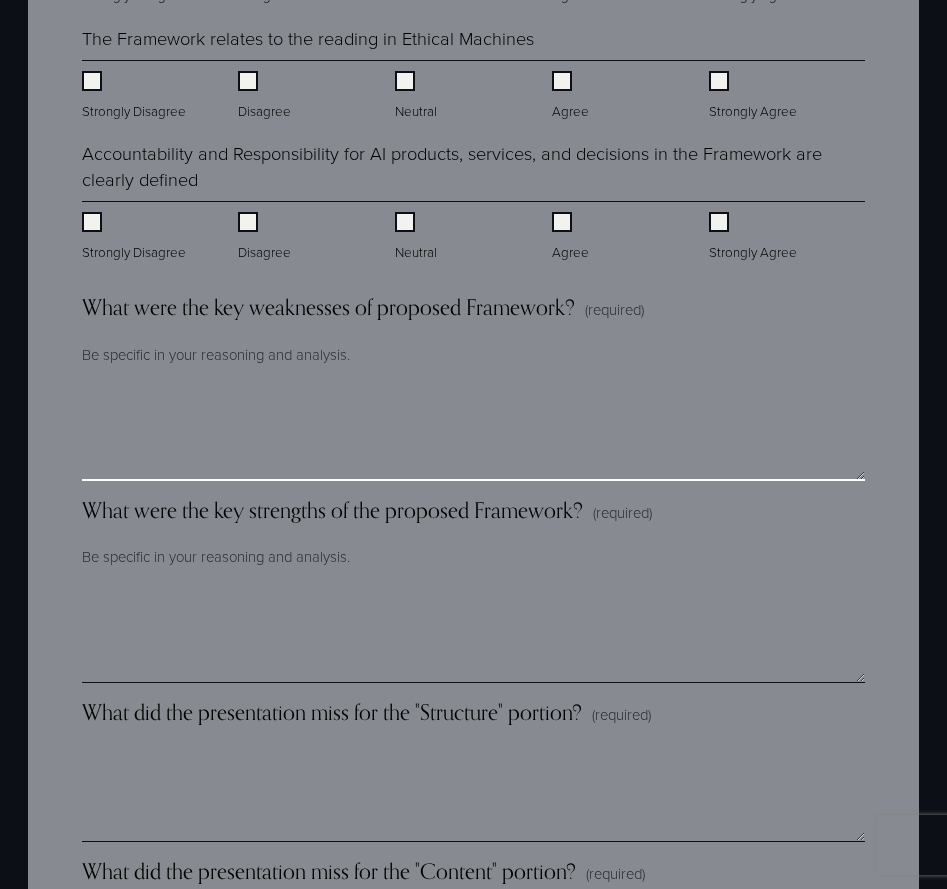 click on "What were the key weaknesses of proposed Framework? (required)" at bounding box center [473, 431] 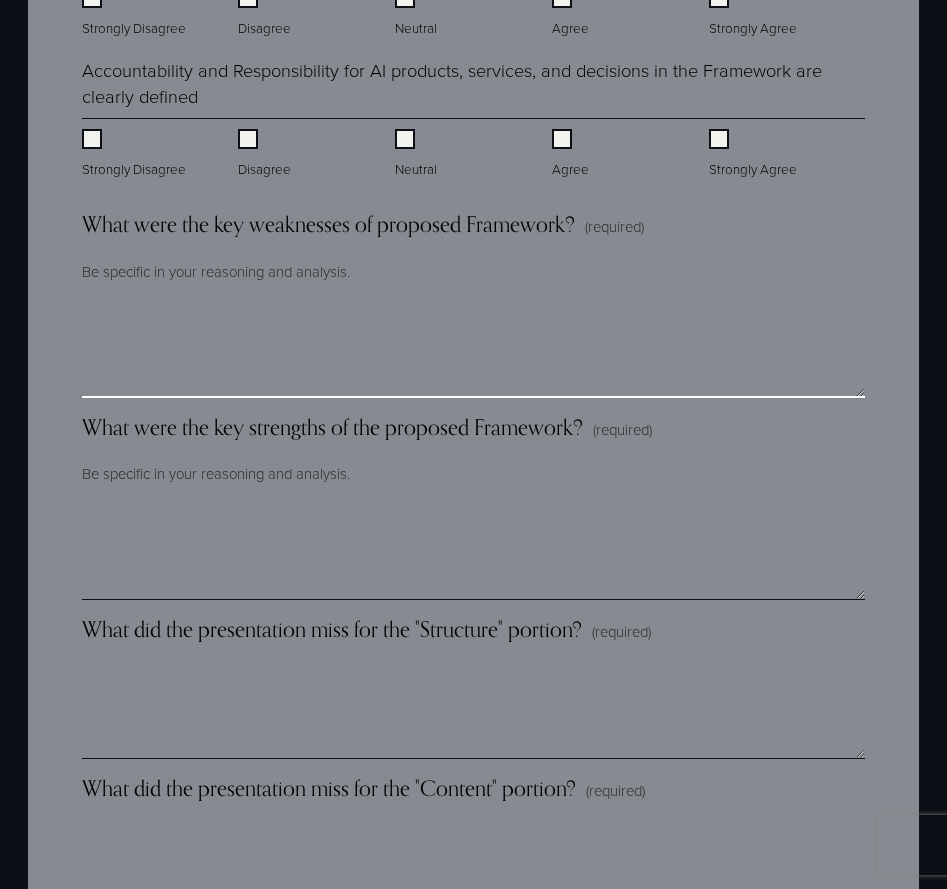 scroll, scrollTop: 2501, scrollLeft: 0, axis: vertical 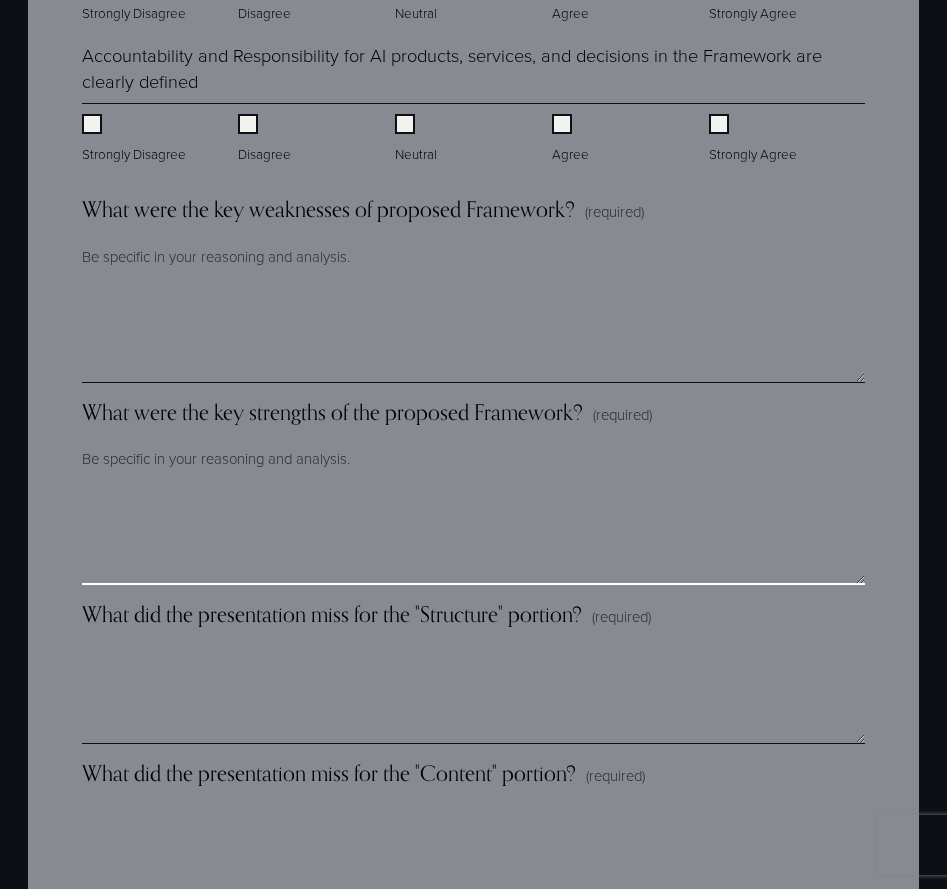 click on "What were the key strengths of the proposed Framework? (required)" at bounding box center [473, 535] 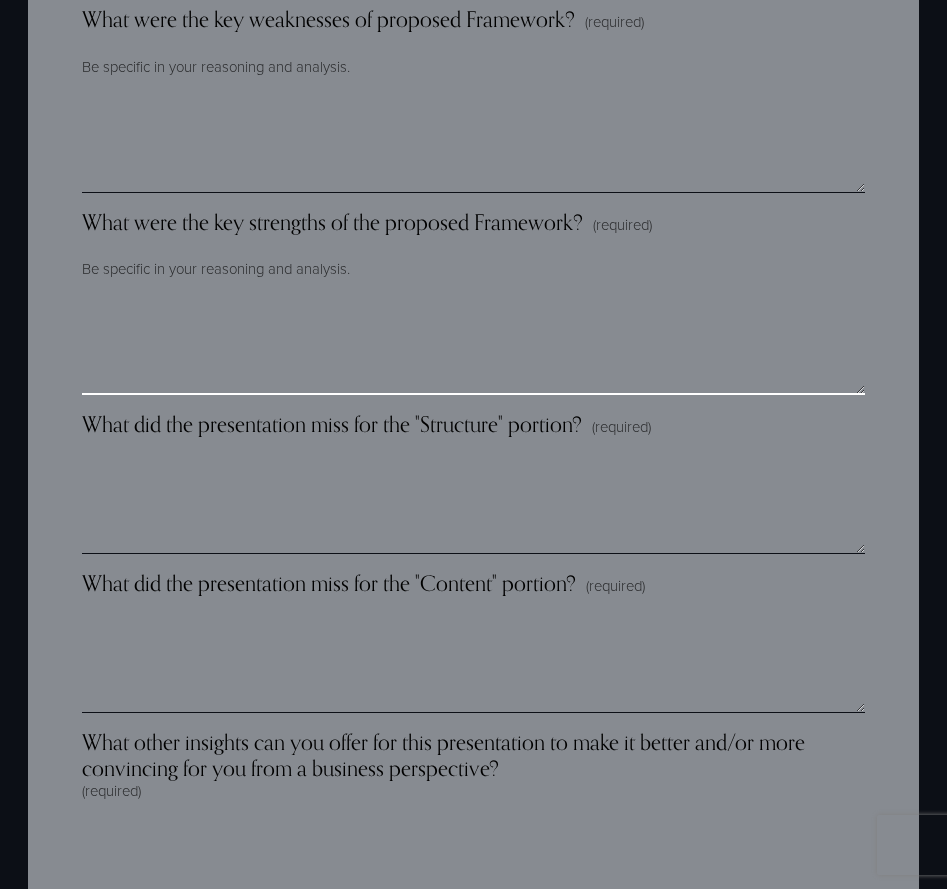 scroll, scrollTop: 2707, scrollLeft: 0, axis: vertical 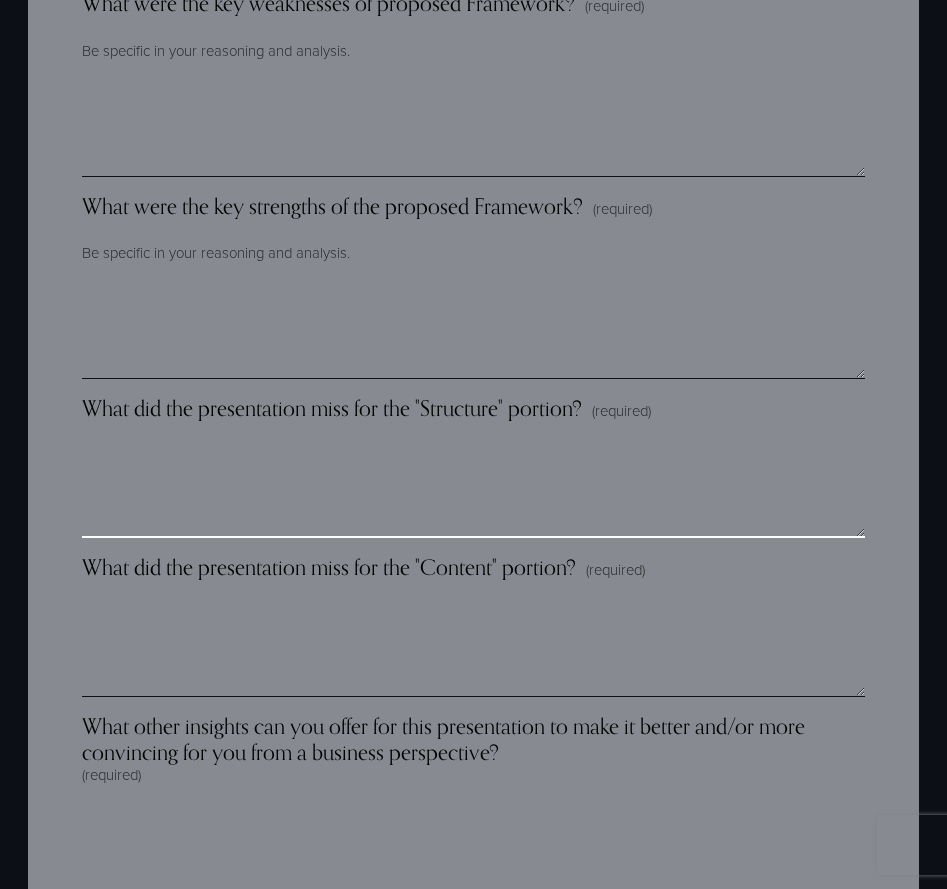 click on "What did the presentation miss for the "Structure" portion? (required)" at bounding box center (473, 488) 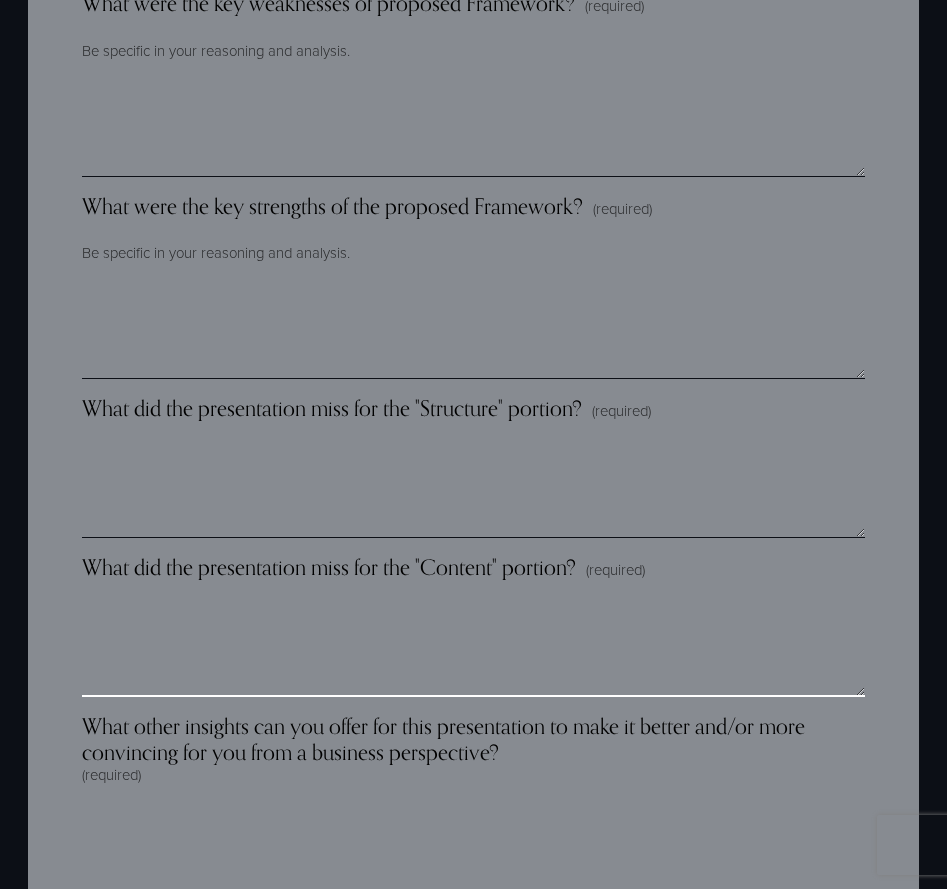 click on "What did the presentation miss for the "Content" portion? (required)" at bounding box center [473, 647] 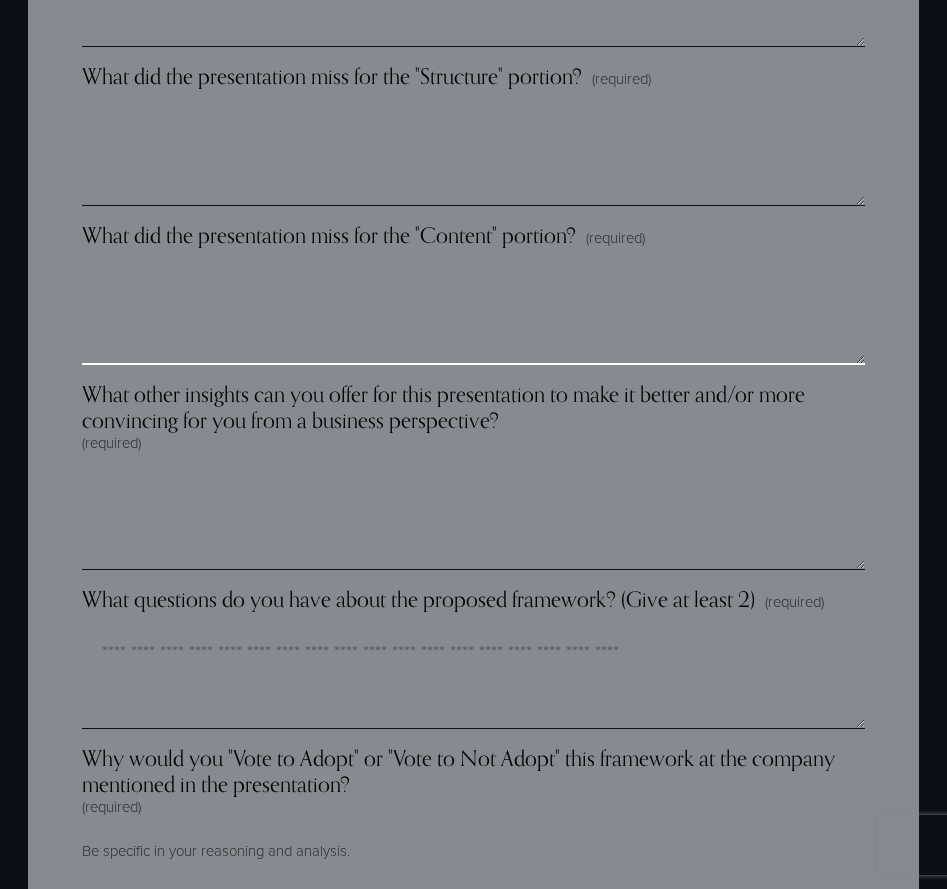 scroll, scrollTop: 3049, scrollLeft: 0, axis: vertical 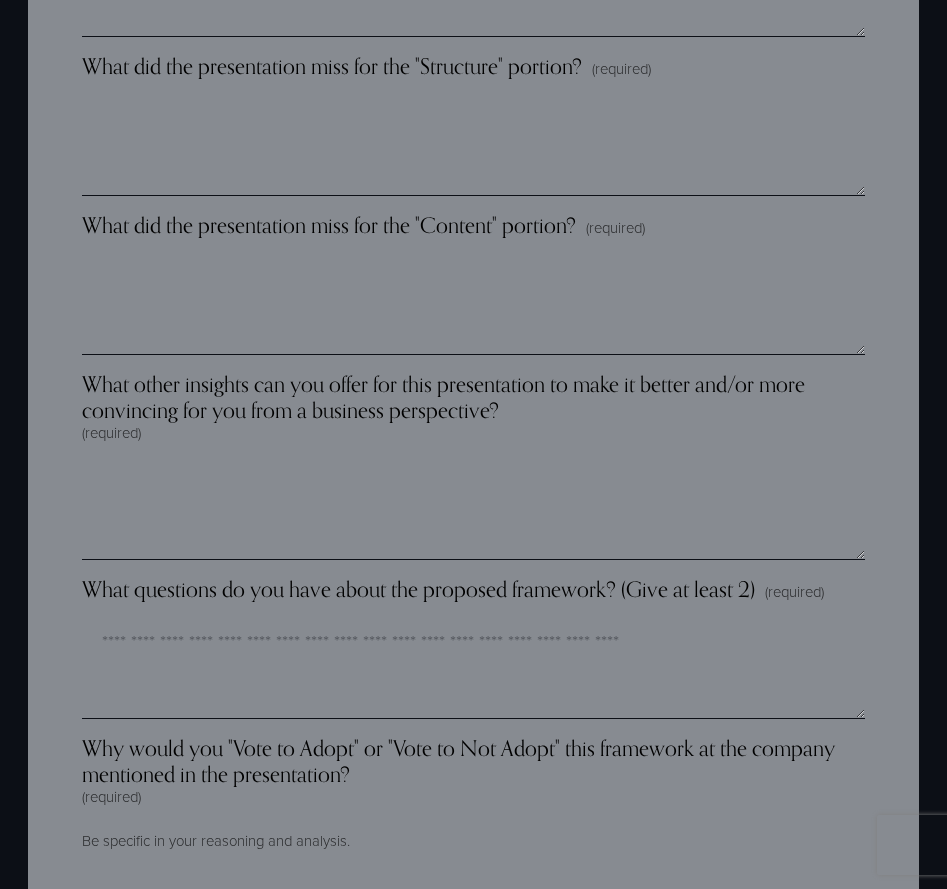 click on "**********" at bounding box center [473, 996] 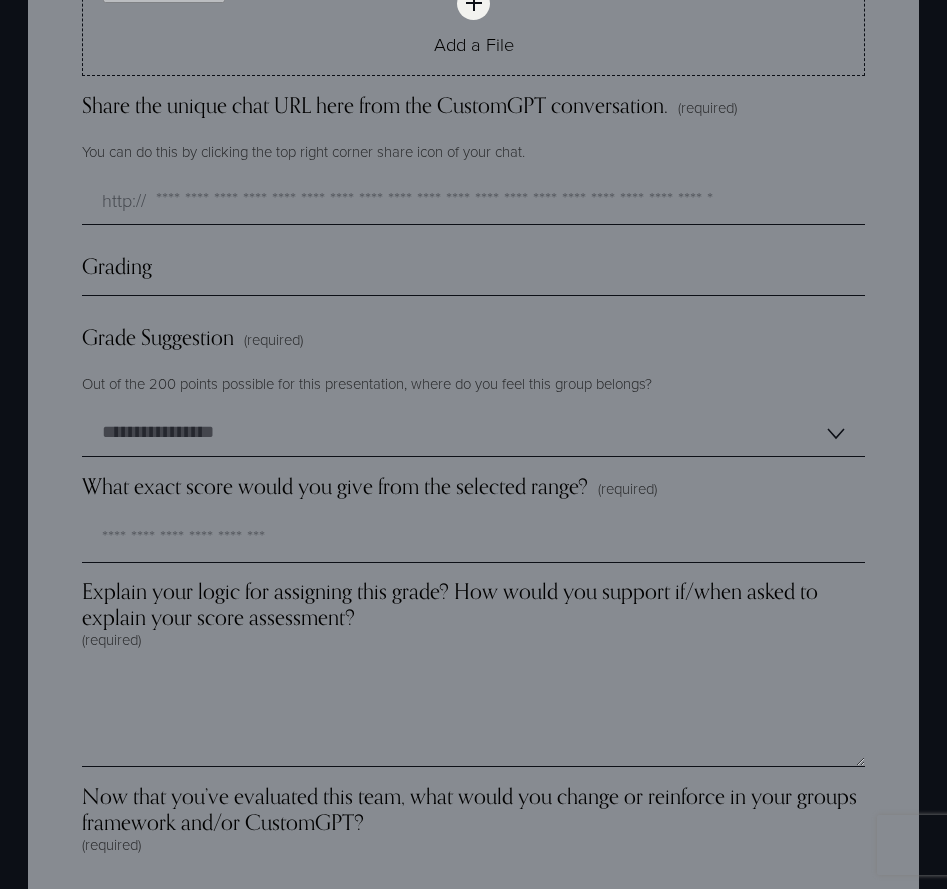 scroll, scrollTop: 5276, scrollLeft: 0, axis: vertical 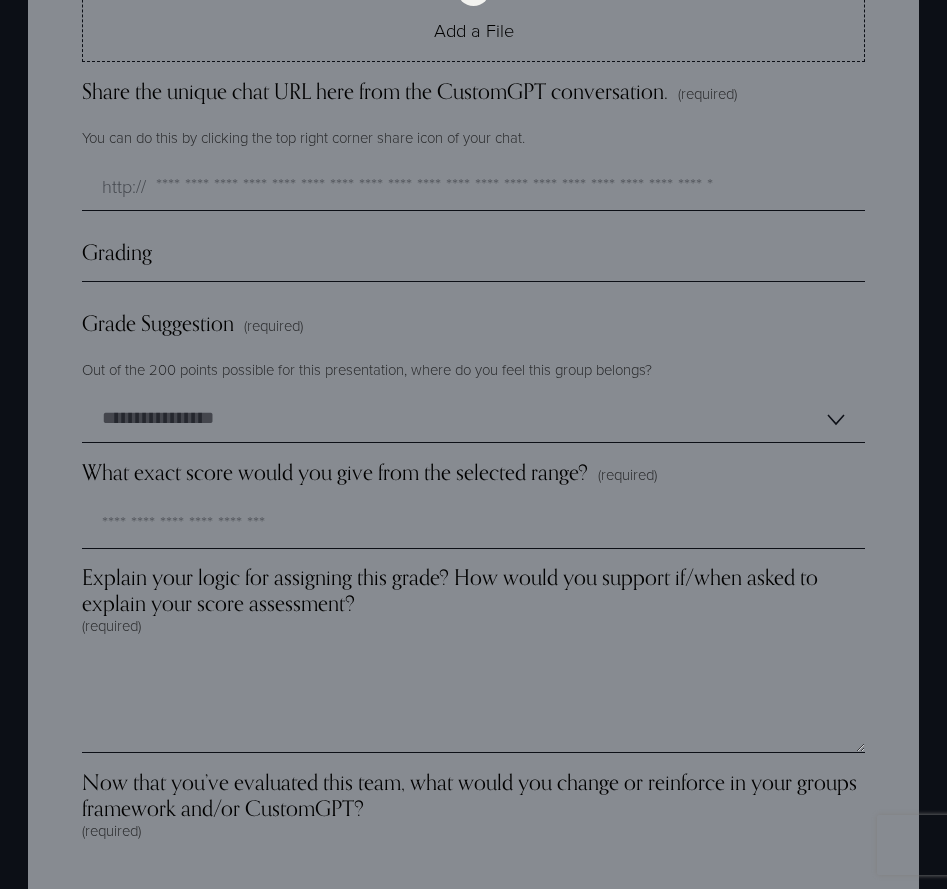 click on "Grading" at bounding box center [473, 260] 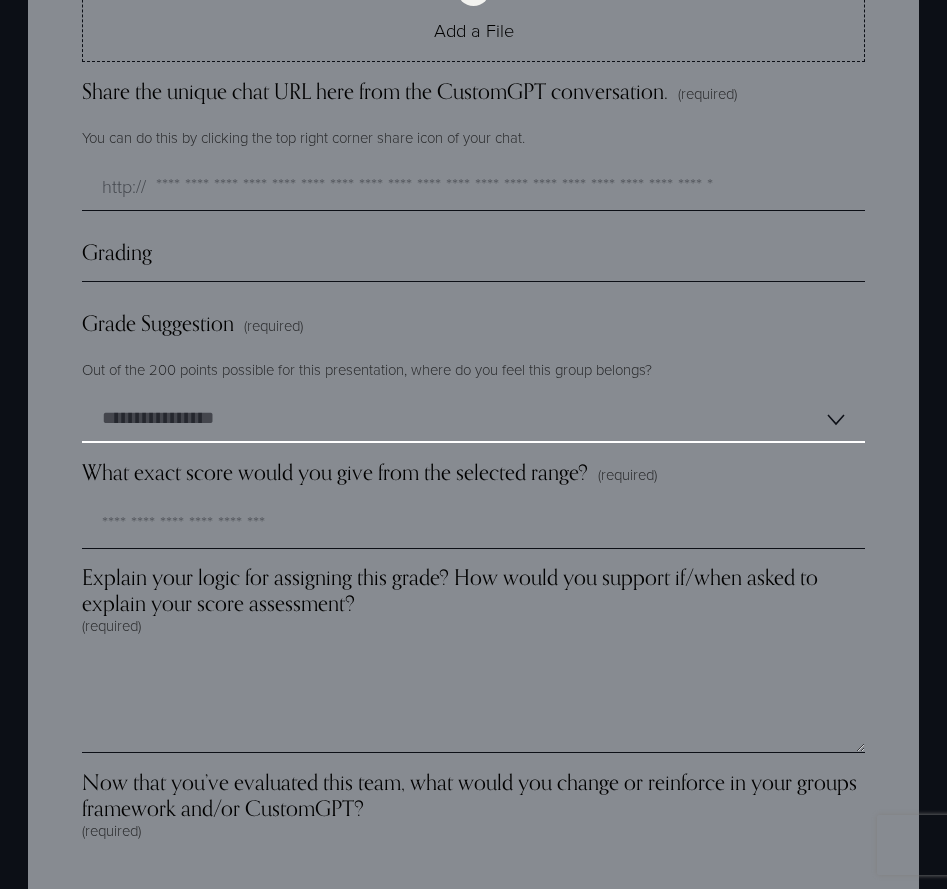 click on "**********" at bounding box center (473, 419) 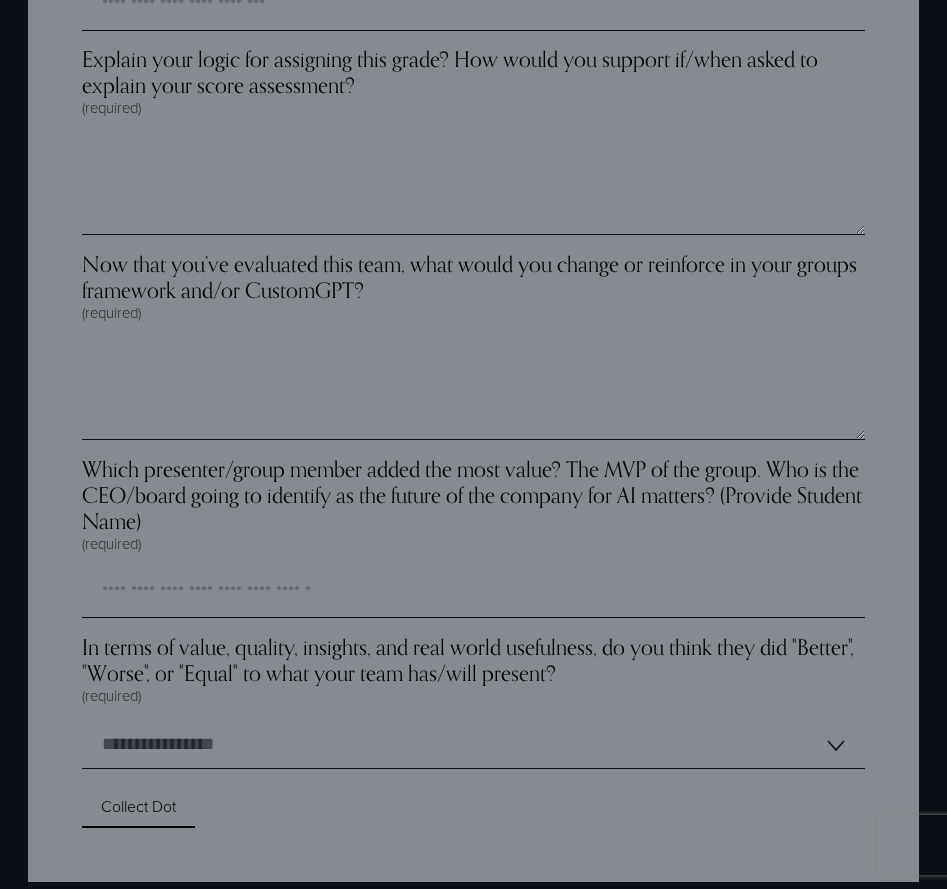 scroll, scrollTop: 5803, scrollLeft: 0, axis: vertical 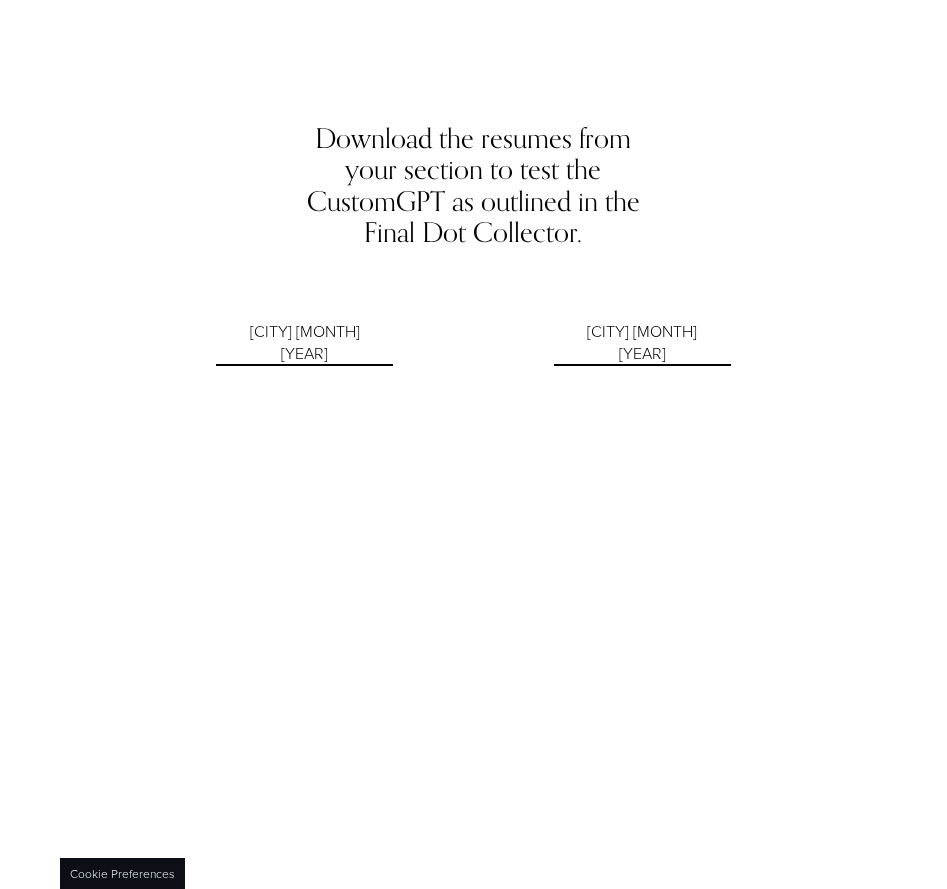 click on "[CITY] [MONTH] [YEAR]" at bounding box center (304, 343) 